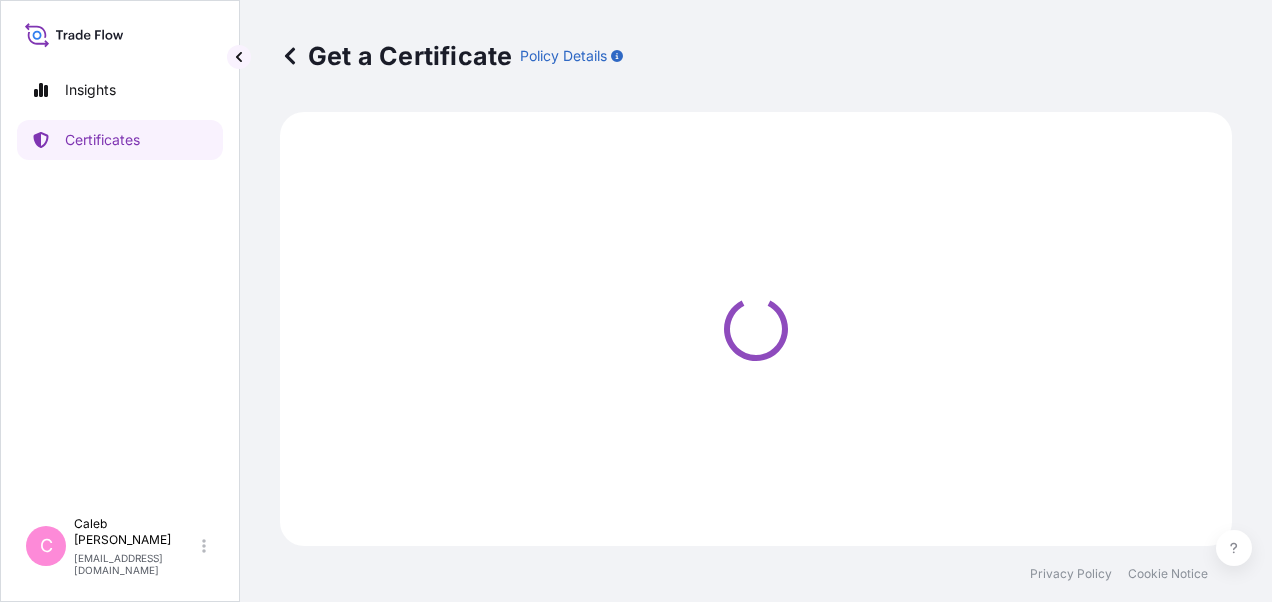 scroll, scrollTop: 0, scrollLeft: 0, axis: both 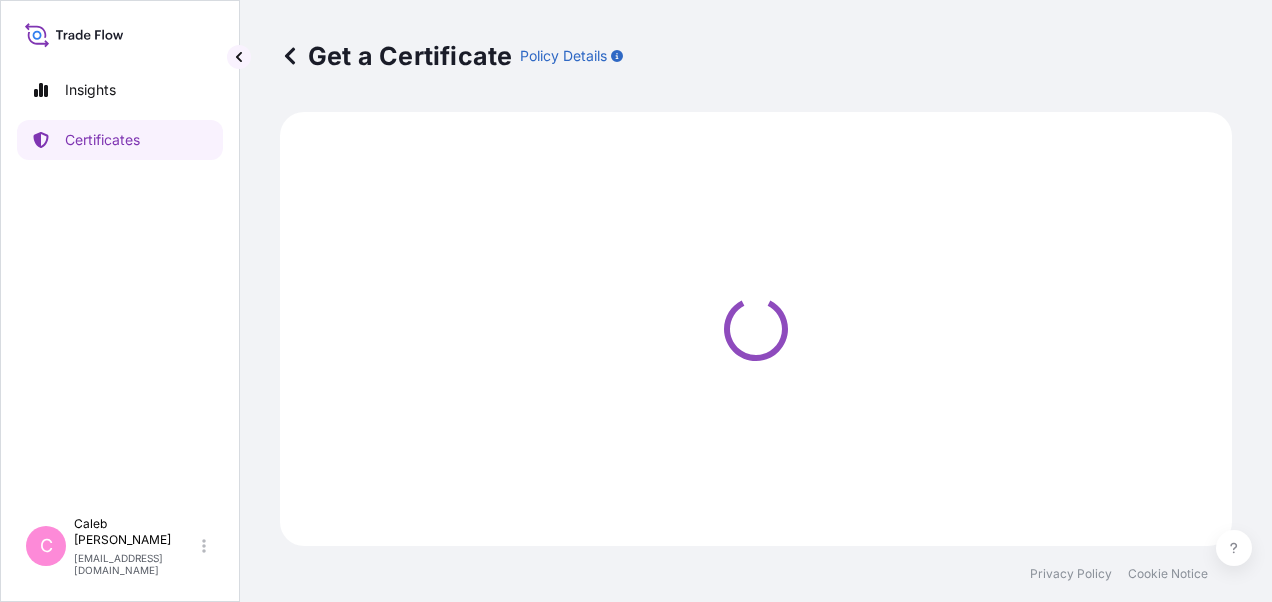 select on "Sea" 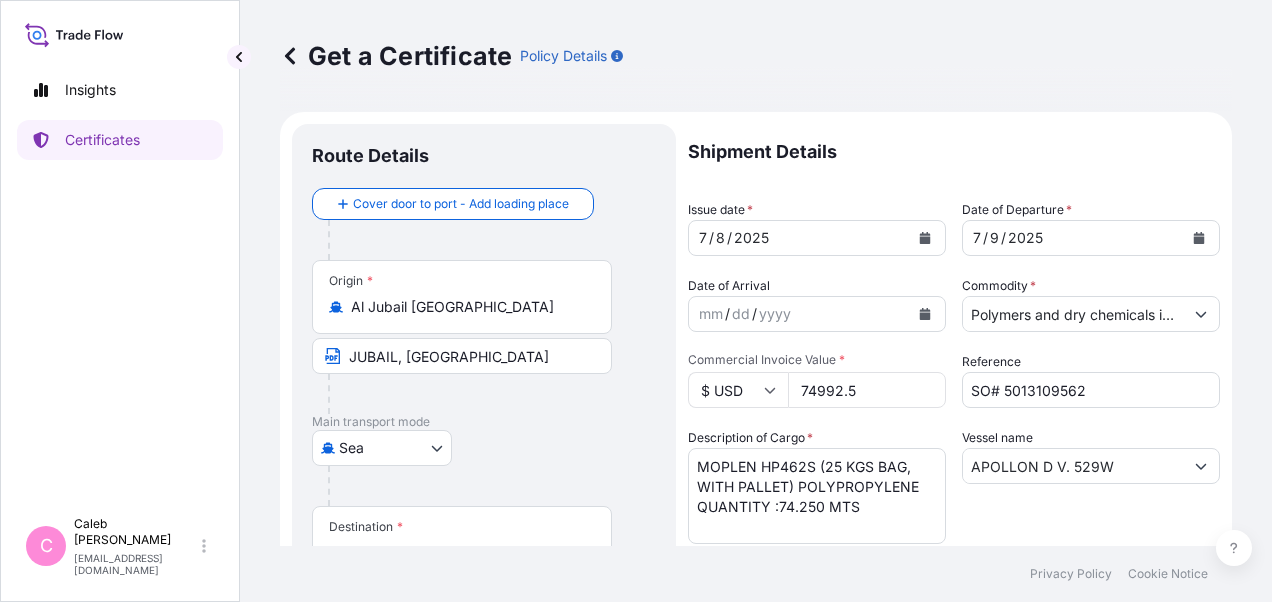select on "32034" 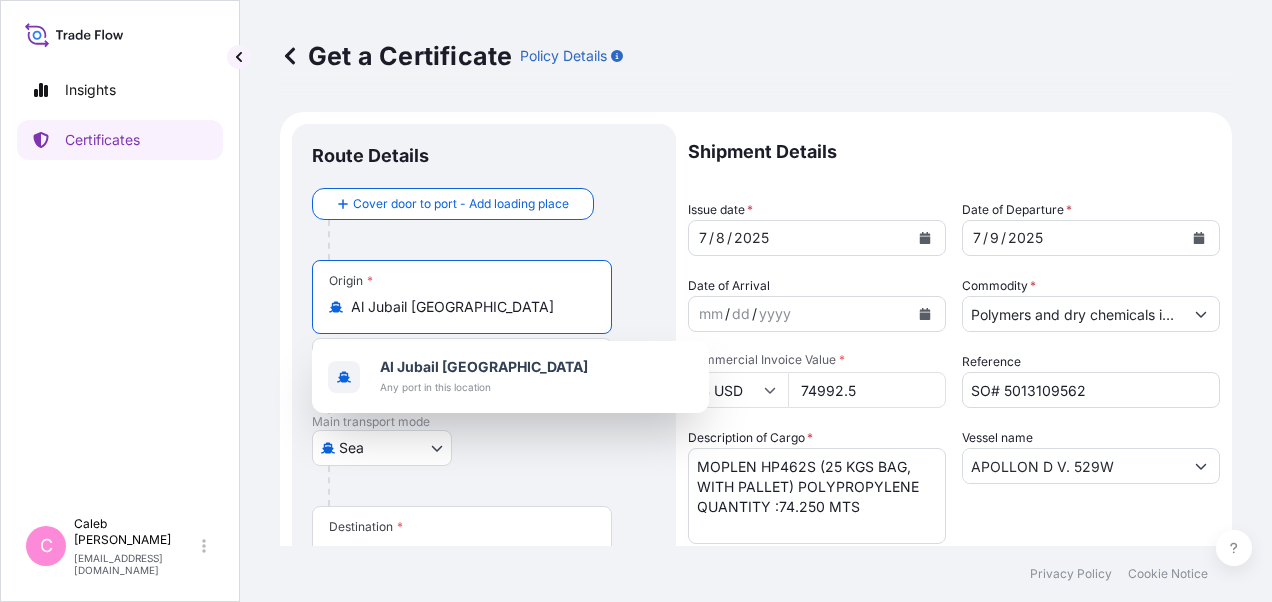 drag, startPoint x: 524, startPoint y: 304, endPoint x: 311, endPoint y: 303, distance: 213.00235 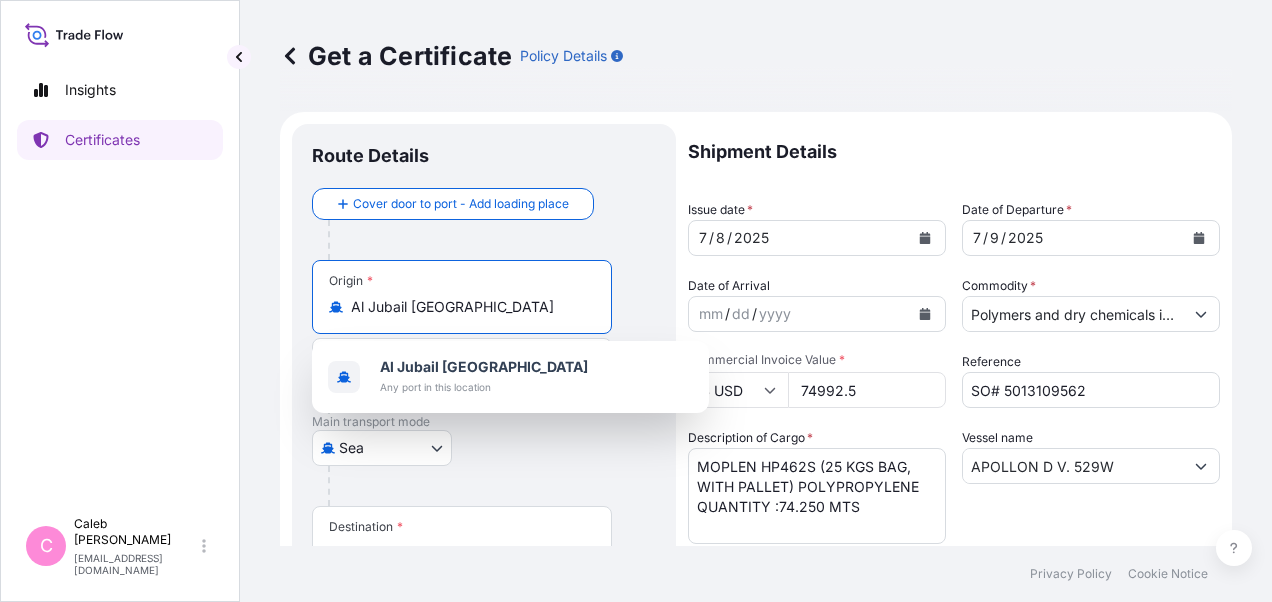 click on "Route Details   Cover door to port - Add loading place Place of loading Road / [GEOGRAPHIC_DATA] / Inland Origin * [GEOGRAPHIC_DATA] [GEOGRAPHIC_DATA] [GEOGRAPHIC_DATA], [GEOGRAPHIC_DATA] Main transport mode [GEOGRAPHIC_DATA] Destination * [GEOGRAPHIC_DATA], [GEOGRAPHIC_DATA][PERSON_NAME], [GEOGRAPHIC_DATA] [GEOGRAPHIC_DATA][PERSON_NAME], [GEOGRAPHIC_DATA] Cover port to door - Add place of discharge Road / [GEOGRAPHIC_DATA] / Inland Place of Discharge" at bounding box center [484, 704] 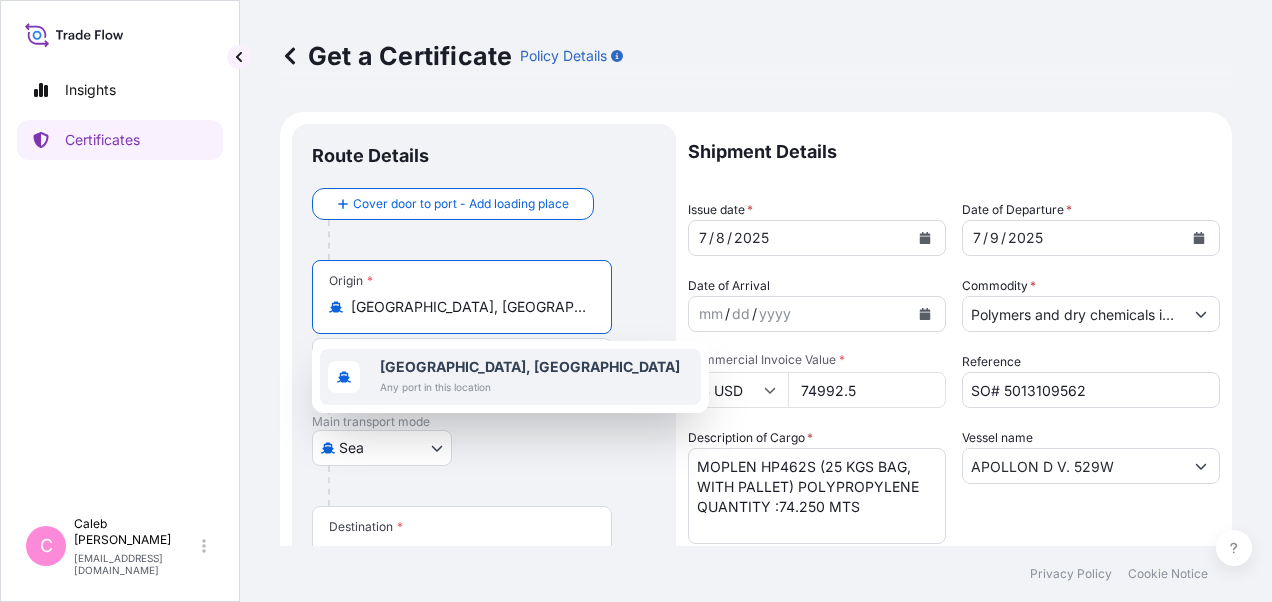 click on "[GEOGRAPHIC_DATA], [GEOGRAPHIC_DATA] Any port in this location" at bounding box center (510, 377) 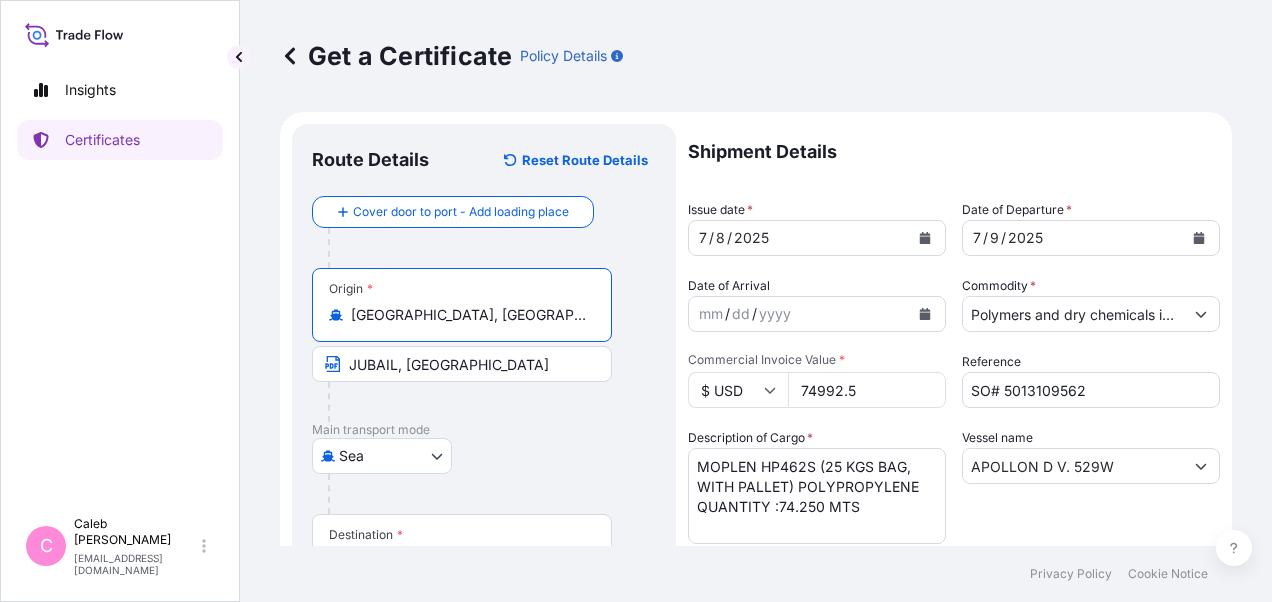 type on "[GEOGRAPHIC_DATA], [GEOGRAPHIC_DATA]" 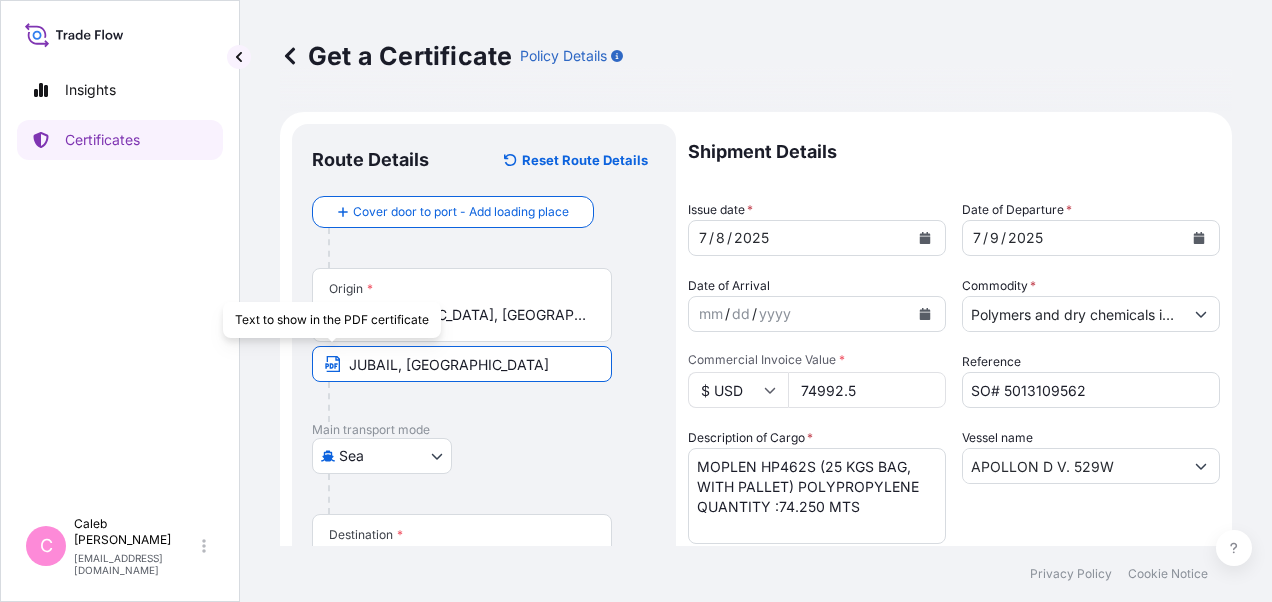 drag, startPoint x: 515, startPoint y: 362, endPoint x: 304, endPoint y: 362, distance: 211 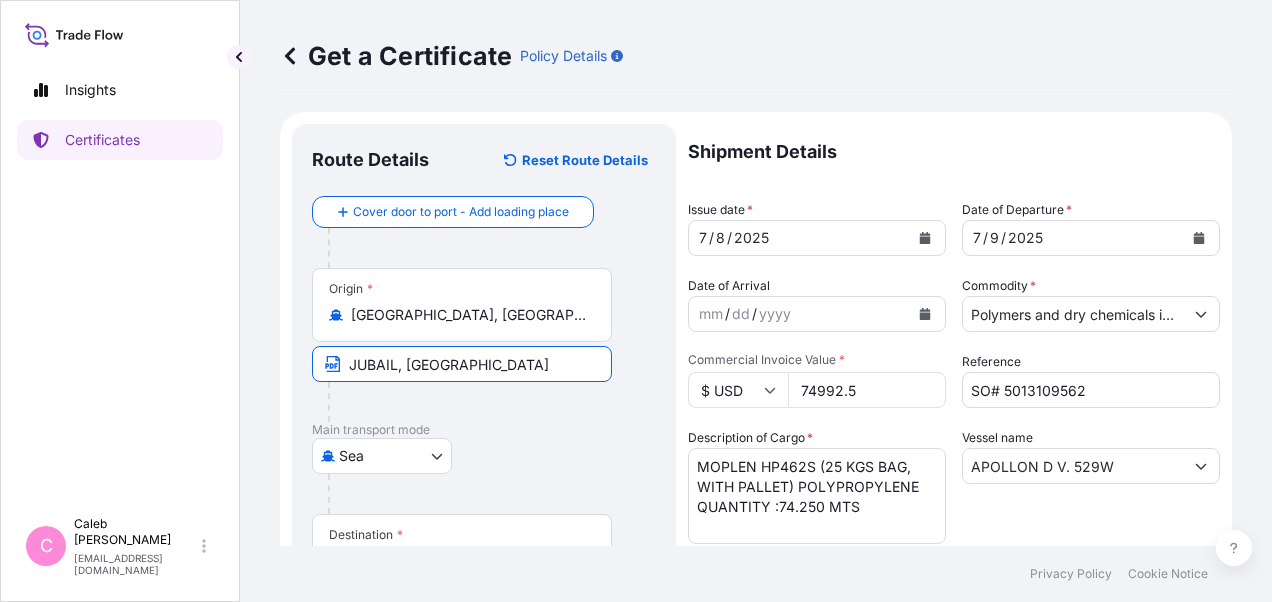 paste on "[GEOGRAPHIC_DATA], [GEOGRAPHIC_DATA]" 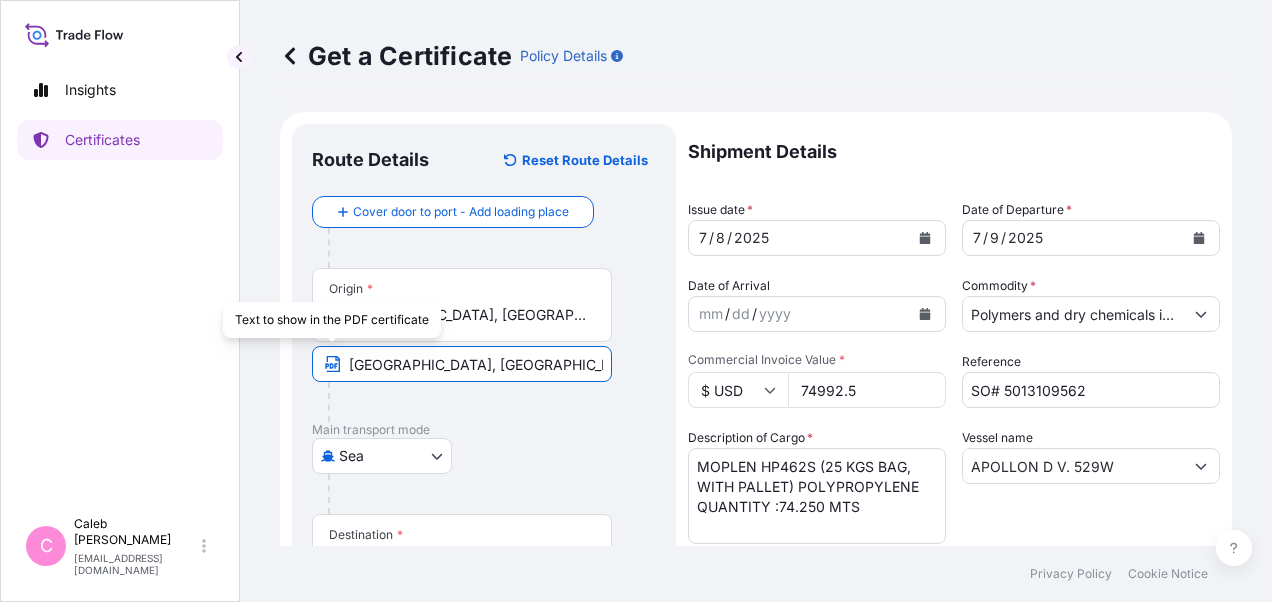 type on "[GEOGRAPHIC_DATA], [GEOGRAPHIC_DATA]" 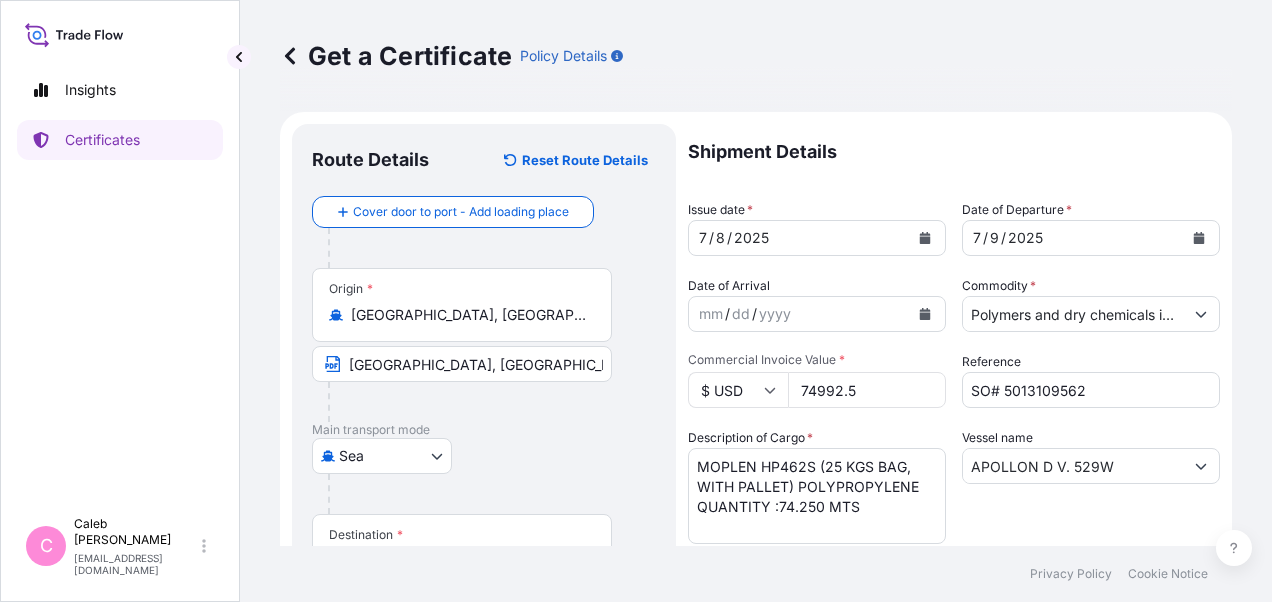 click on "Main transport mode" at bounding box center (484, 430) 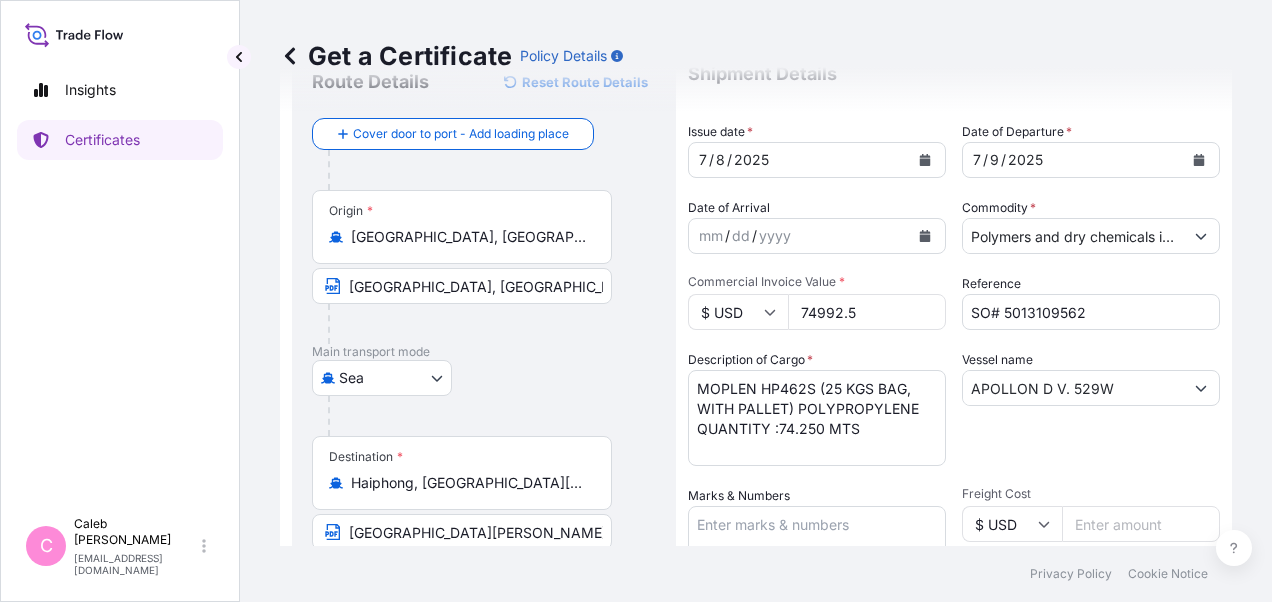 scroll, scrollTop: 200, scrollLeft: 0, axis: vertical 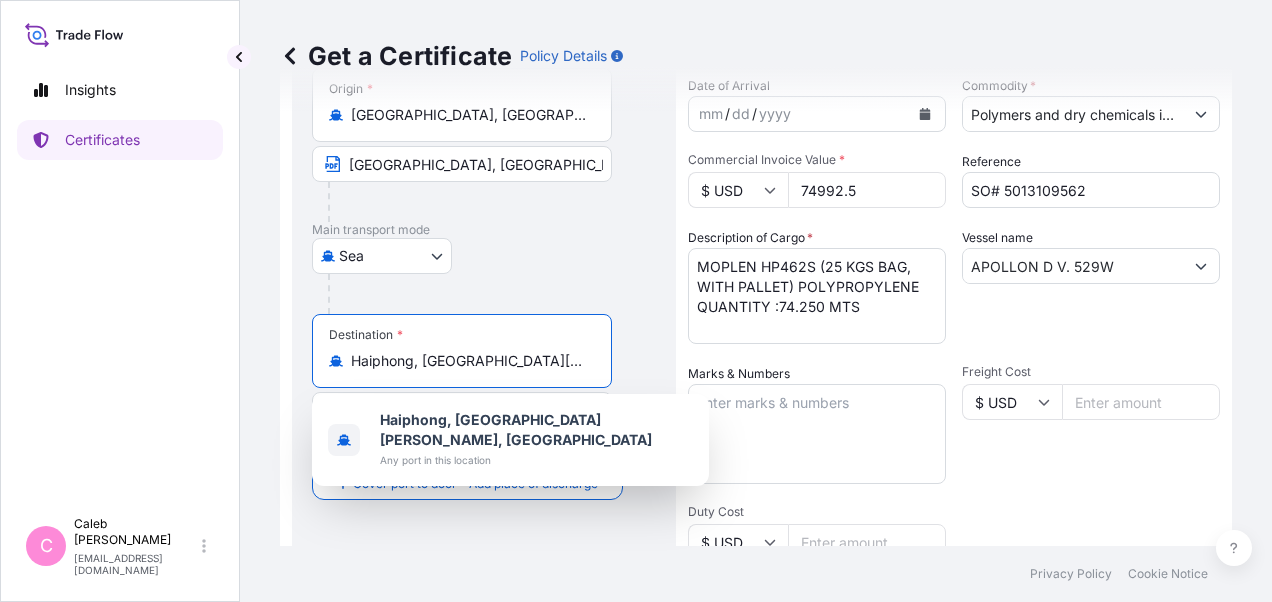 drag, startPoint x: 569, startPoint y: 362, endPoint x: 317, endPoint y: 373, distance: 252.23996 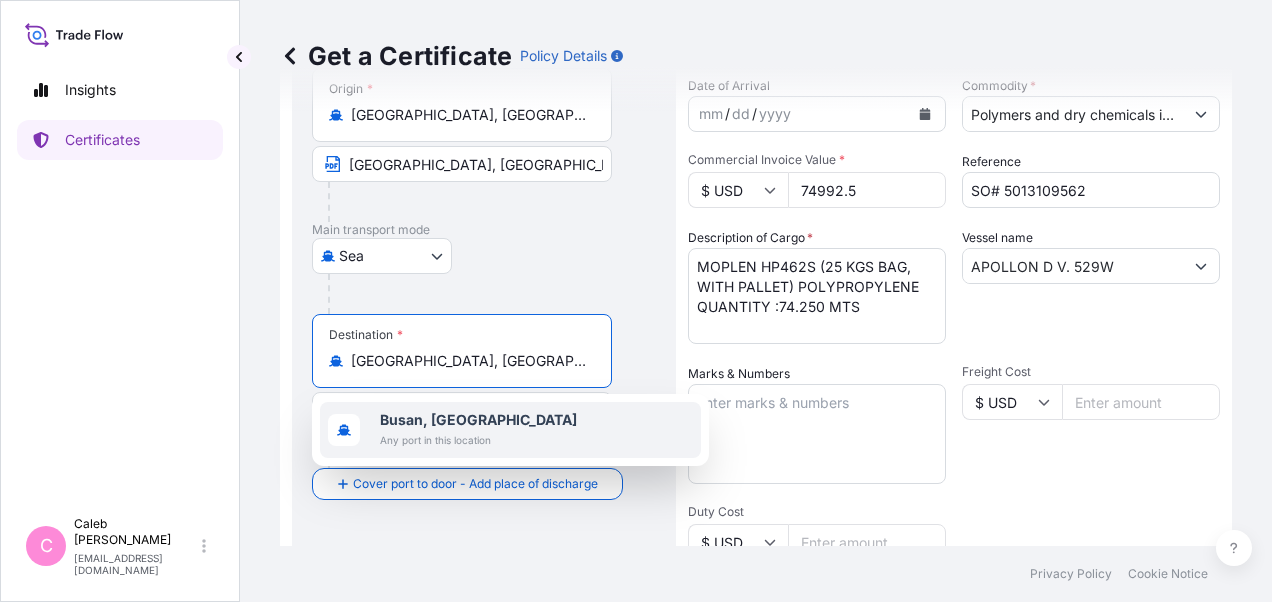 click on "Busan, [GEOGRAPHIC_DATA]" at bounding box center (478, 419) 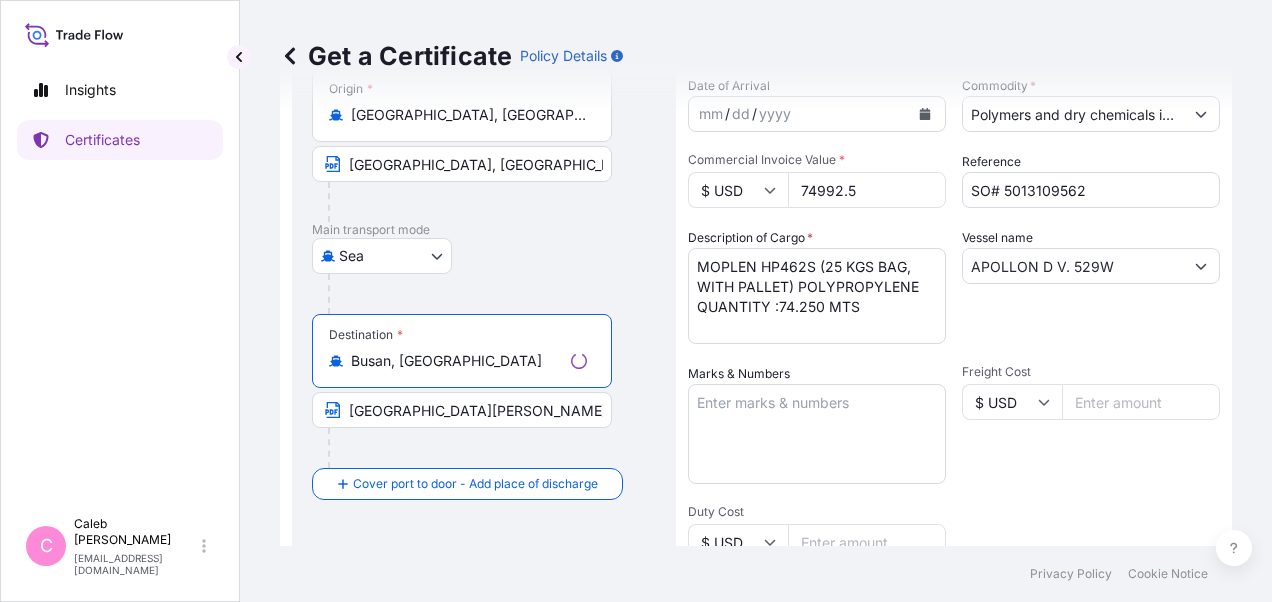 type on "Busan, [GEOGRAPHIC_DATA]" 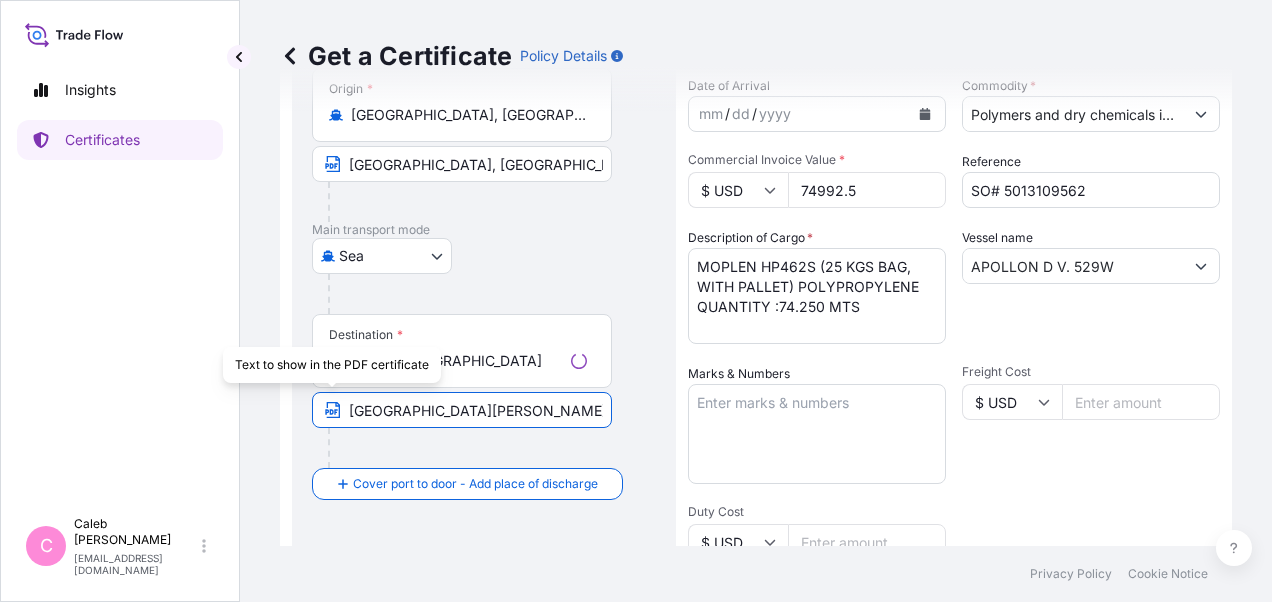 drag, startPoint x: 563, startPoint y: 406, endPoint x: 305, endPoint y: 410, distance: 258.031 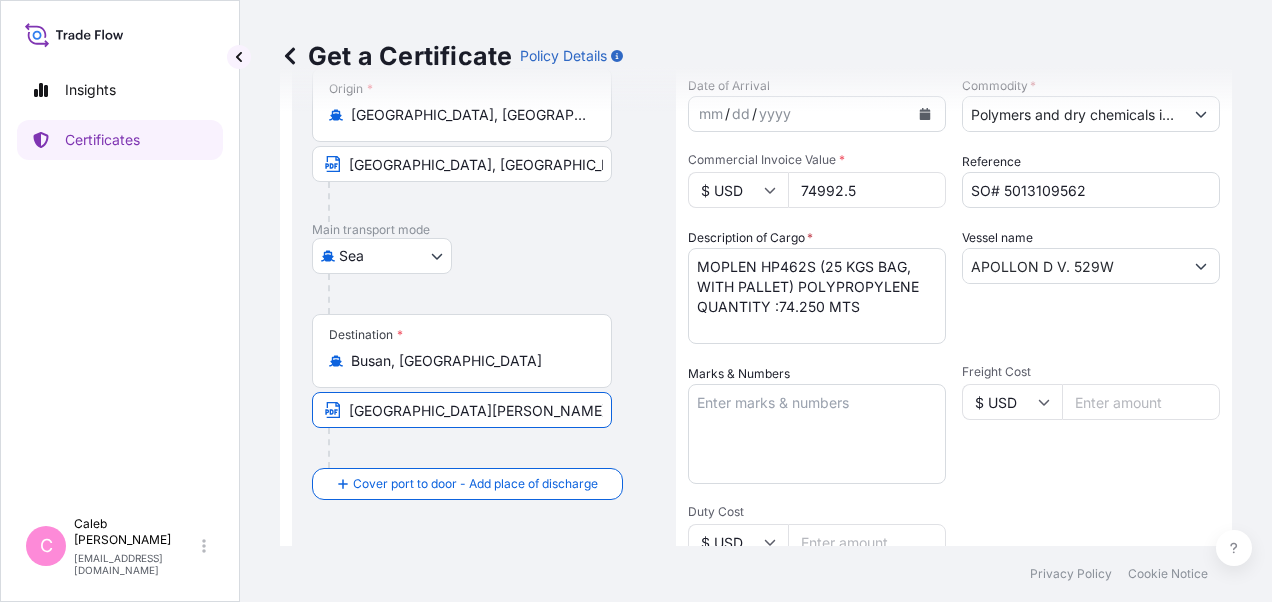 paste on "[GEOGRAPHIC_DATA], [GEOGRAPHIC_DATA]" 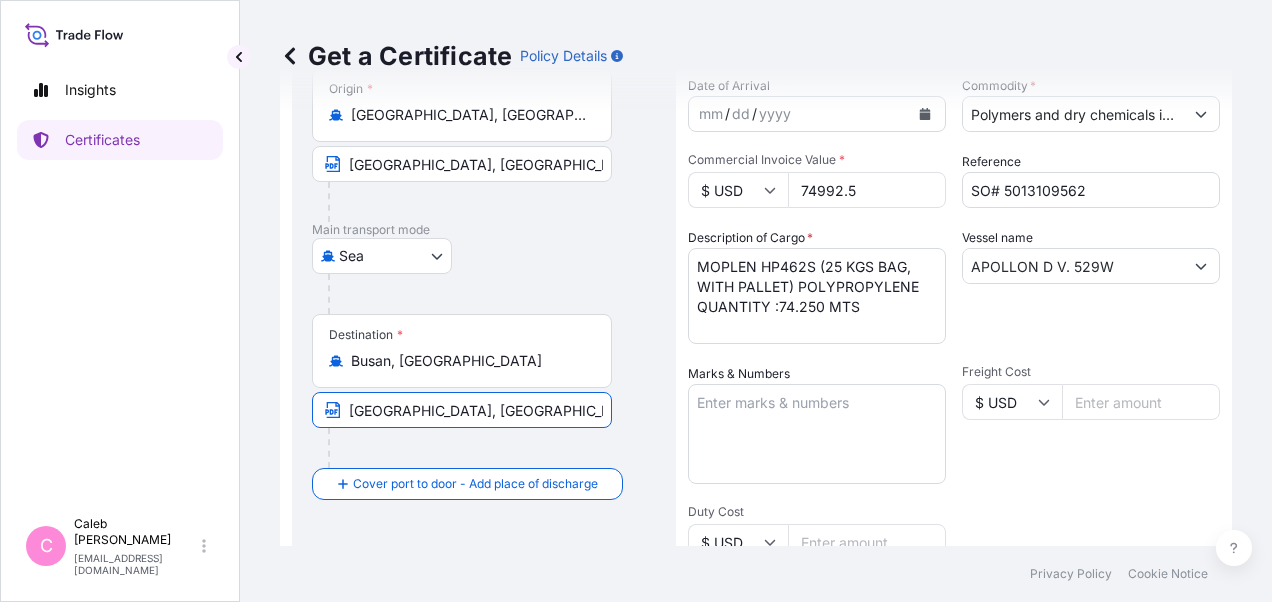 type on "[GEOGRAPHIC_DATA], [GEOGRAPHIC_DATA]" 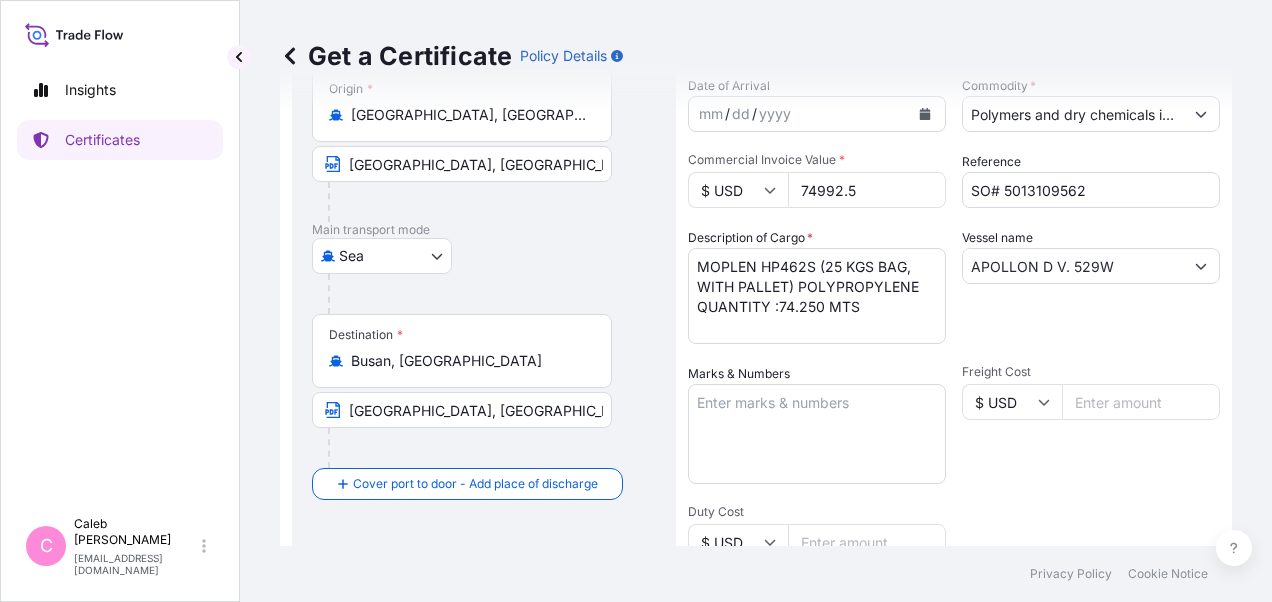 click at bounding box center (492, 294) 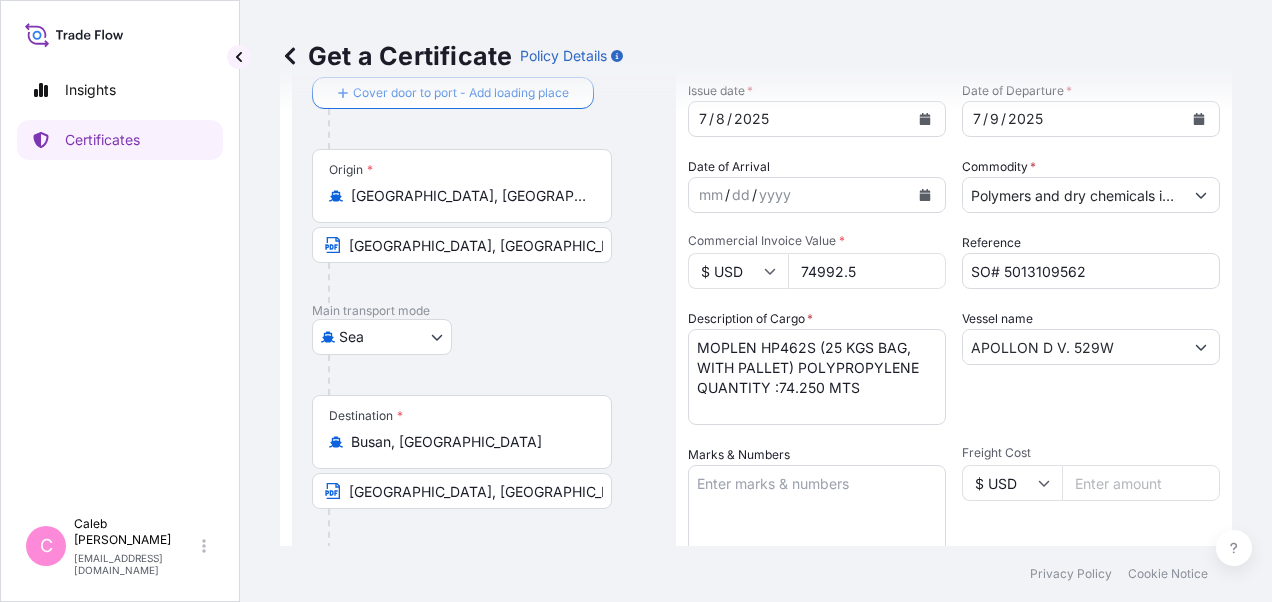 scroll, scrollTop: 100, scrollLeft: 0, axis: vertical 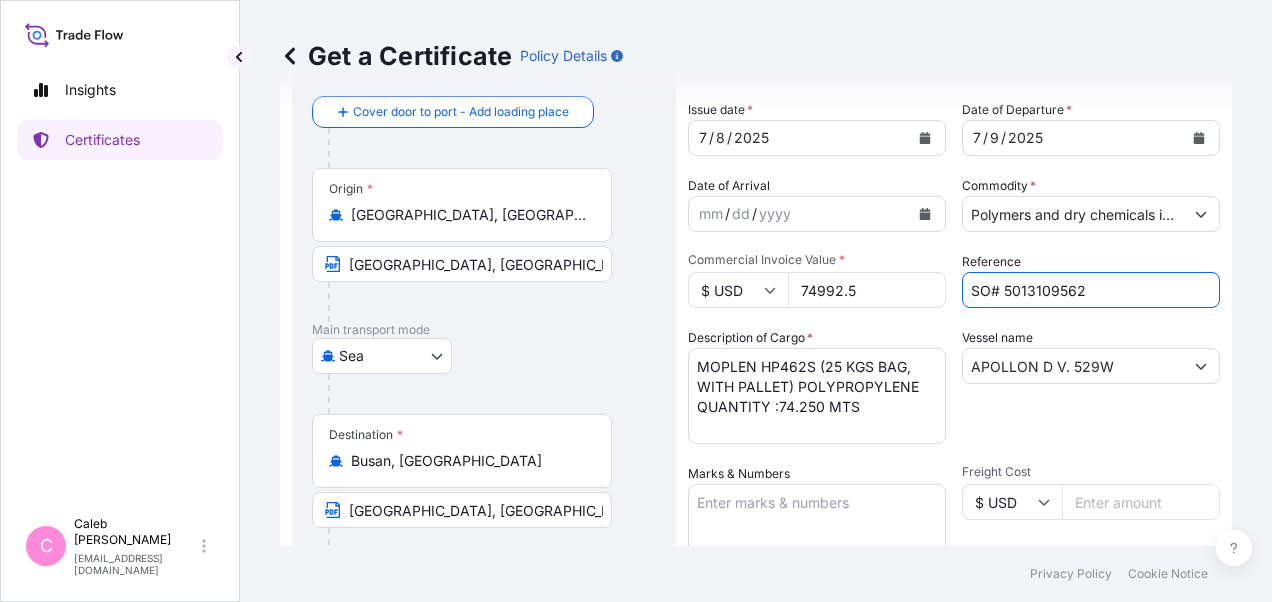 drag, startPoint x: 1082, startPoint y: 286, endPoint x: 998, endPoint y: 288, distance: 84.0238 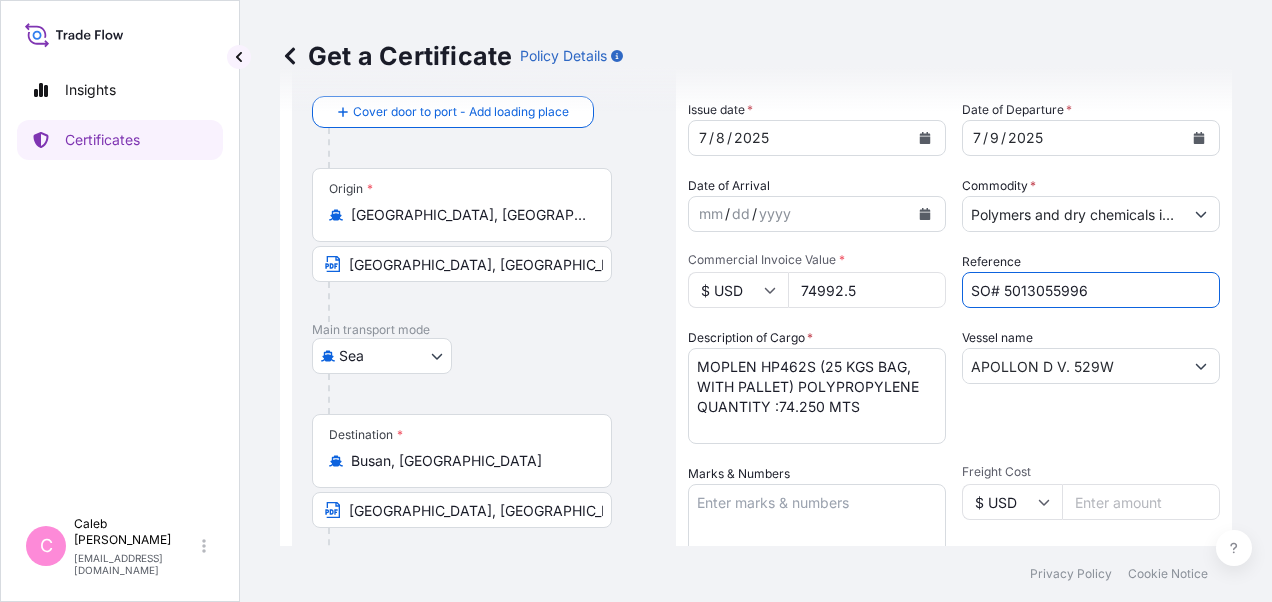 type on "SO# 5013055996" 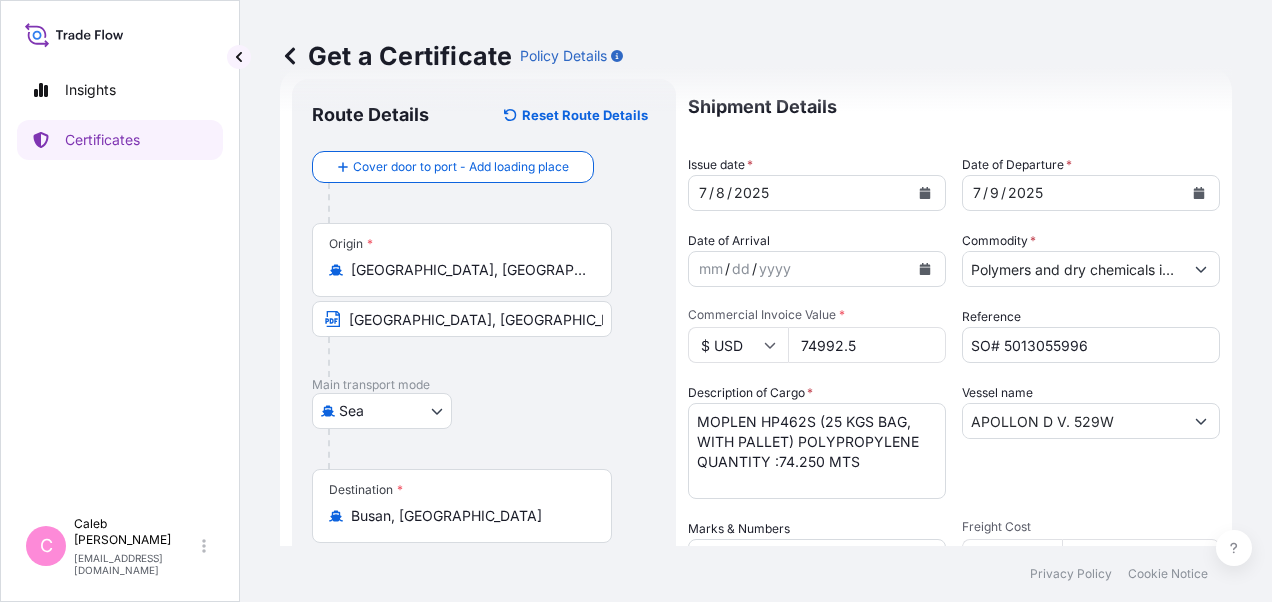 scroll, scrollTop: 0, scrollLeft: 0, axis: both 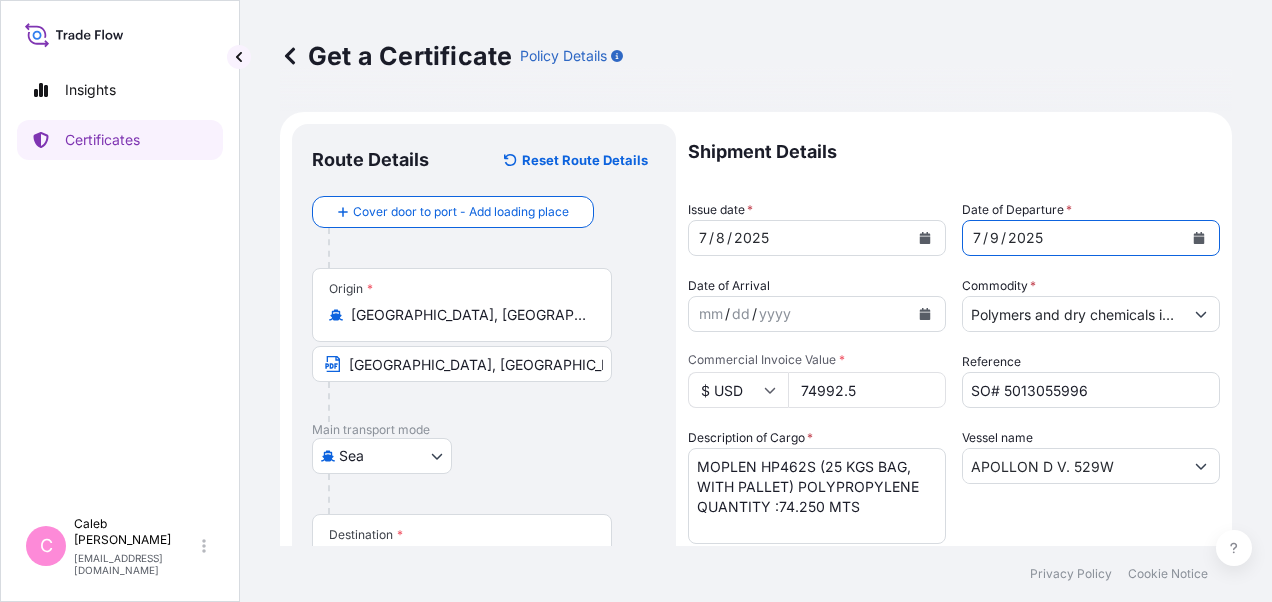 click at bounding box center [1199, 238] 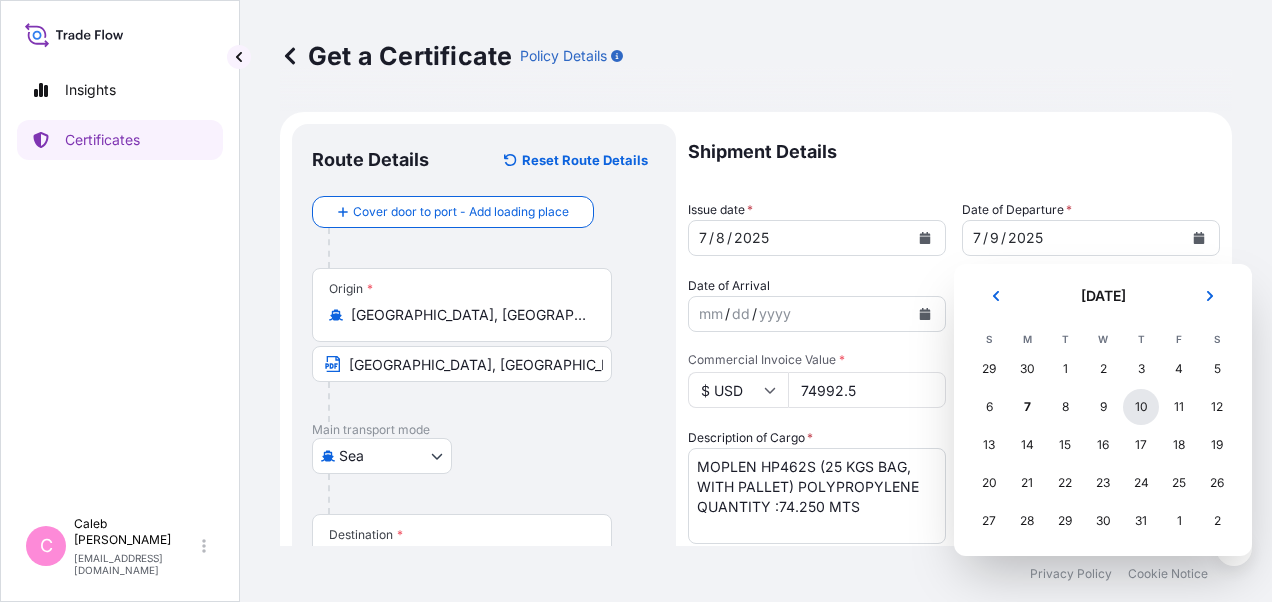 click on "10" at bounding box center [1141, 407] 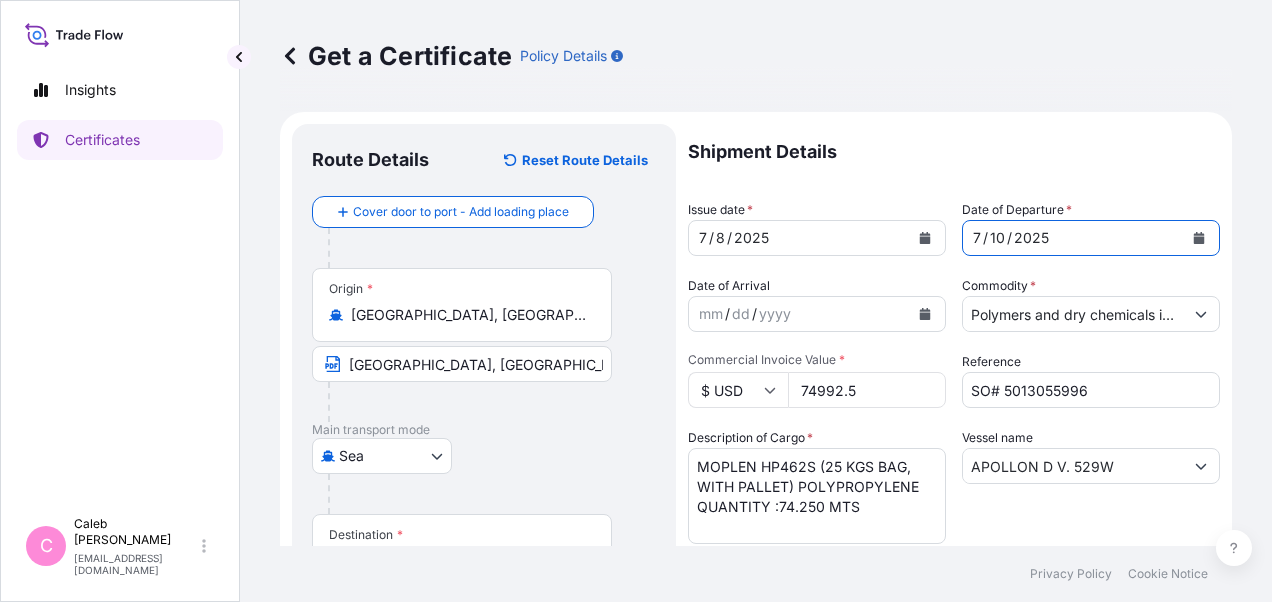 click 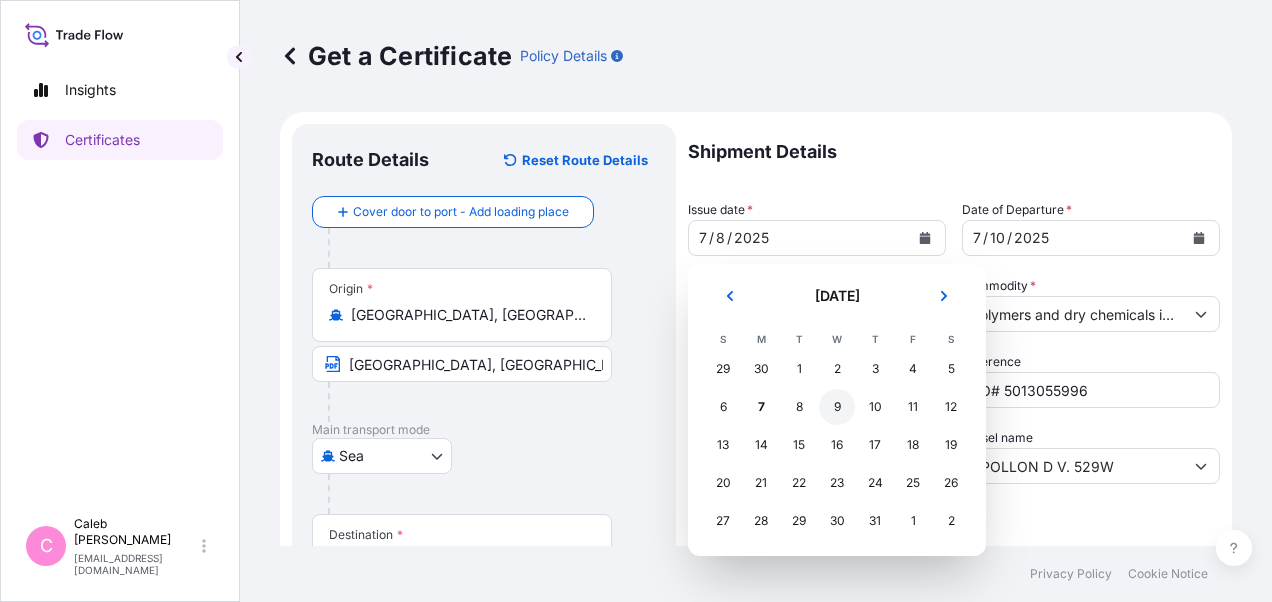 click on "9" at bounding box center (837, 407) 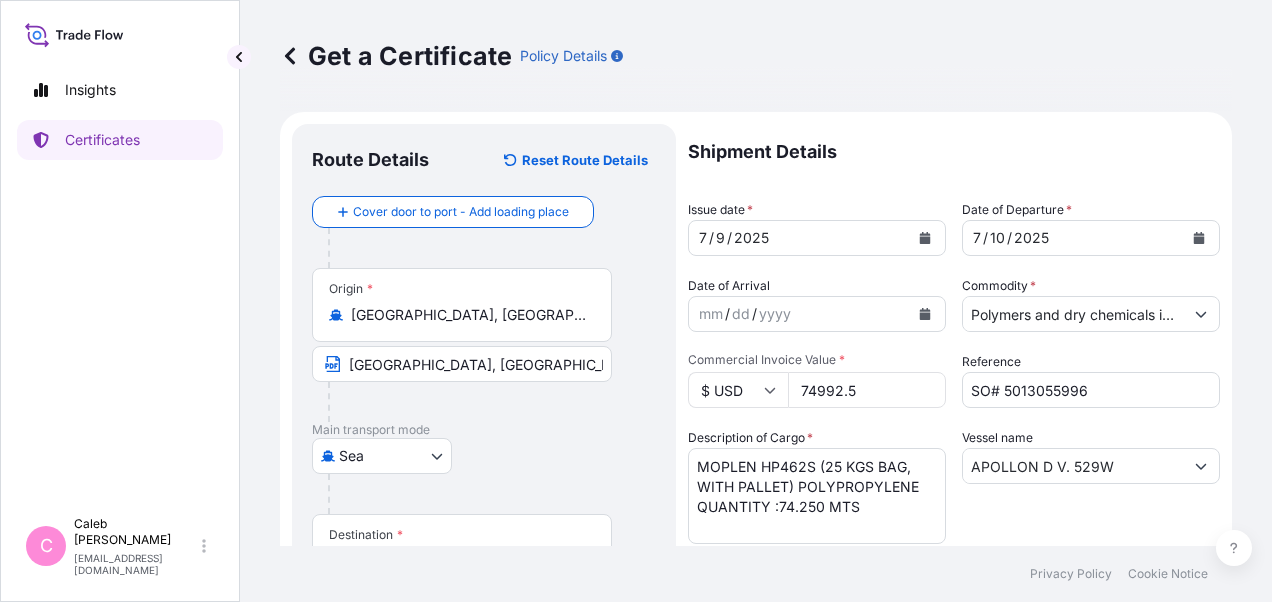 drag, startPoint x: 876, startPoint y: 390, endPoint x: 775, endPoint y: 384, distance: 101.17806 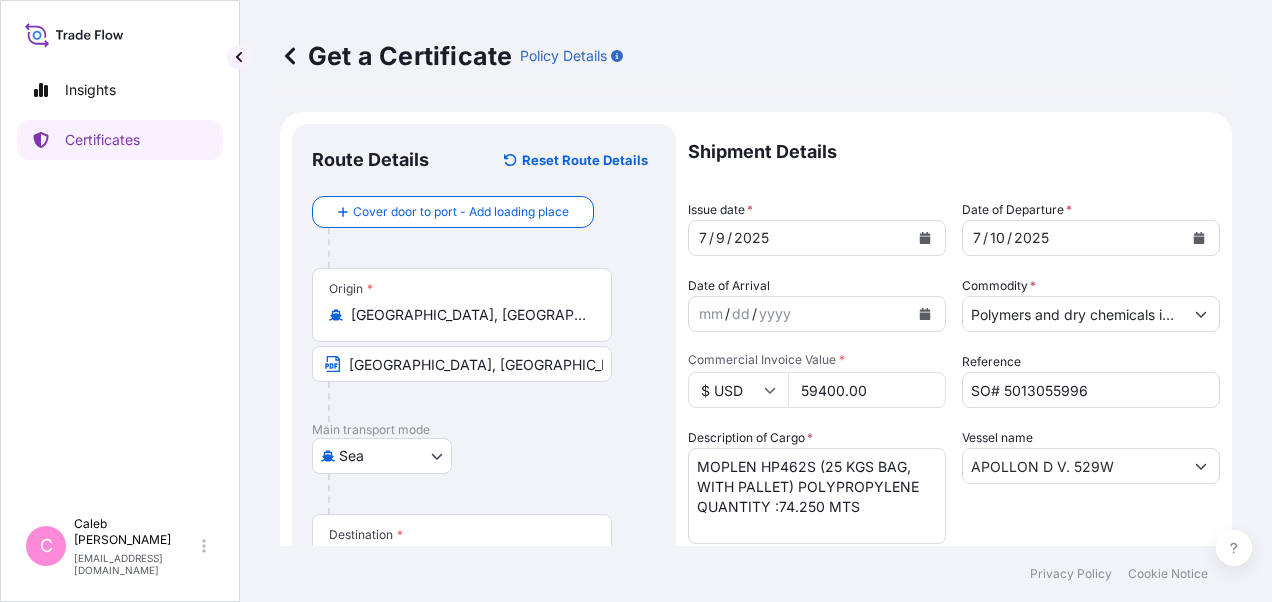 type on "59400.00" 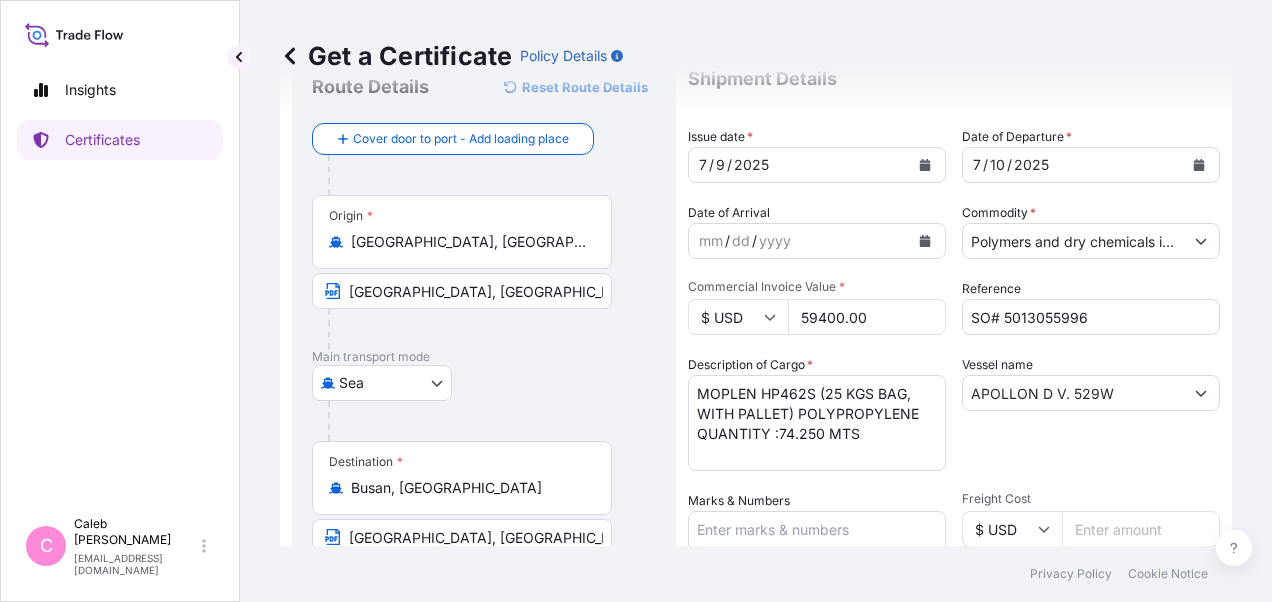 scroll, scrollTop: 100, scrollLeft: 0, axis: vertical 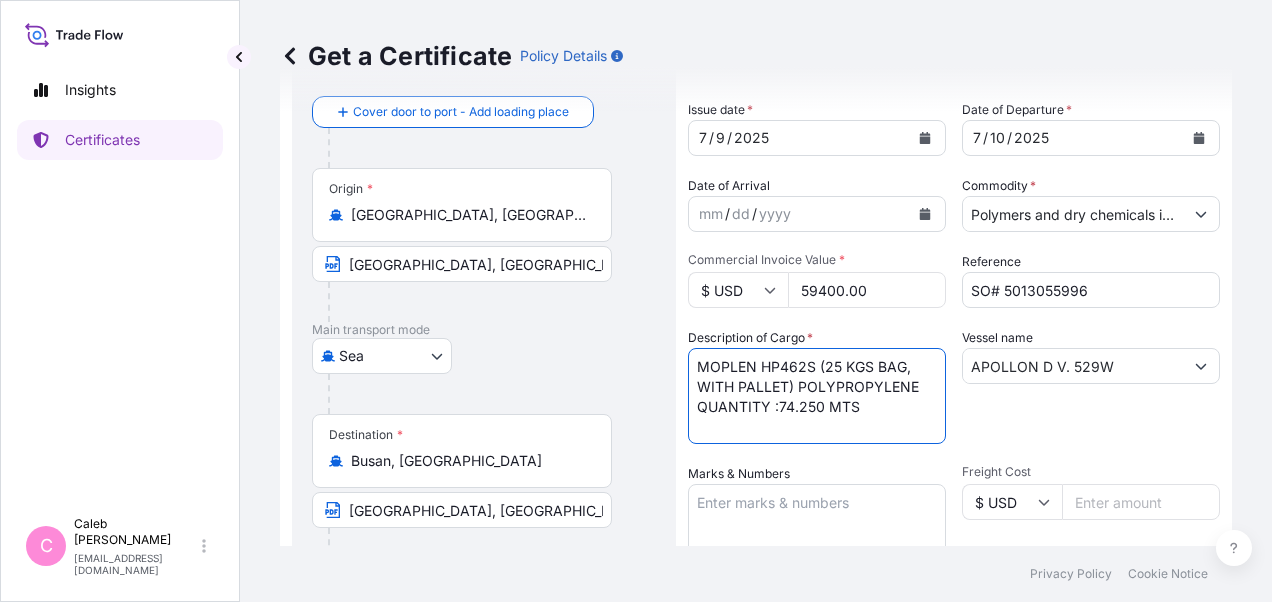 drag, startPoint x: 918, startPoint y: 384, endPoint x: 688, endPoint y: 366, distance: 230.70328 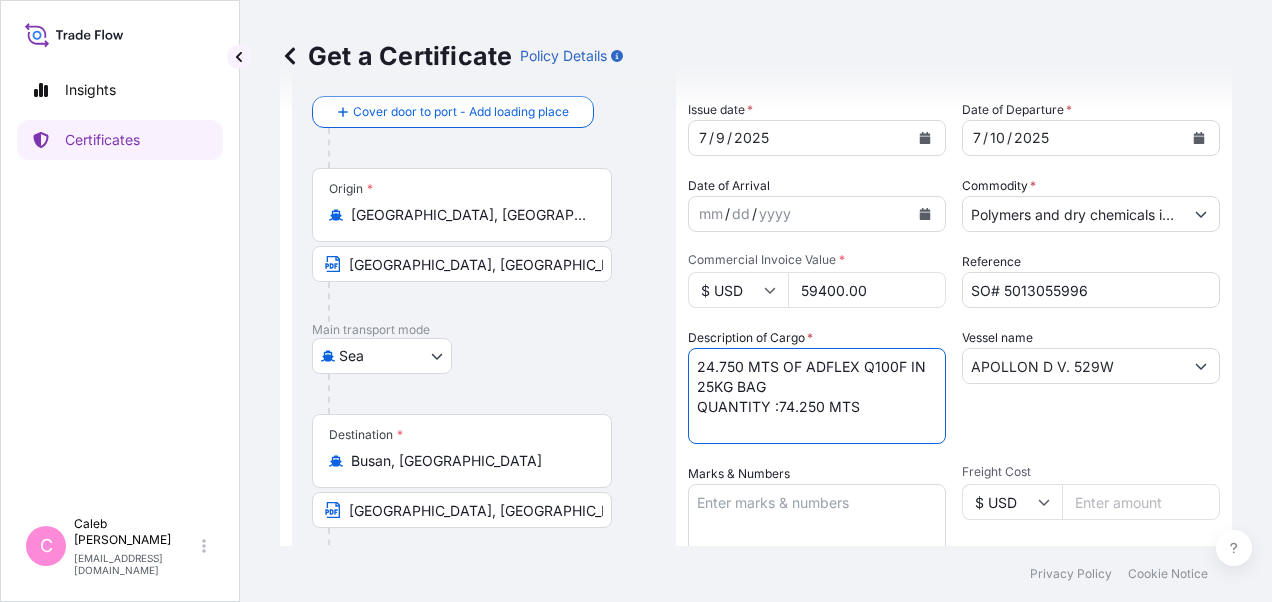 drag, startPoint x: 804, startPoint y: 367, endPoint x: 696, endPoint y: 366, distance: 108.00463 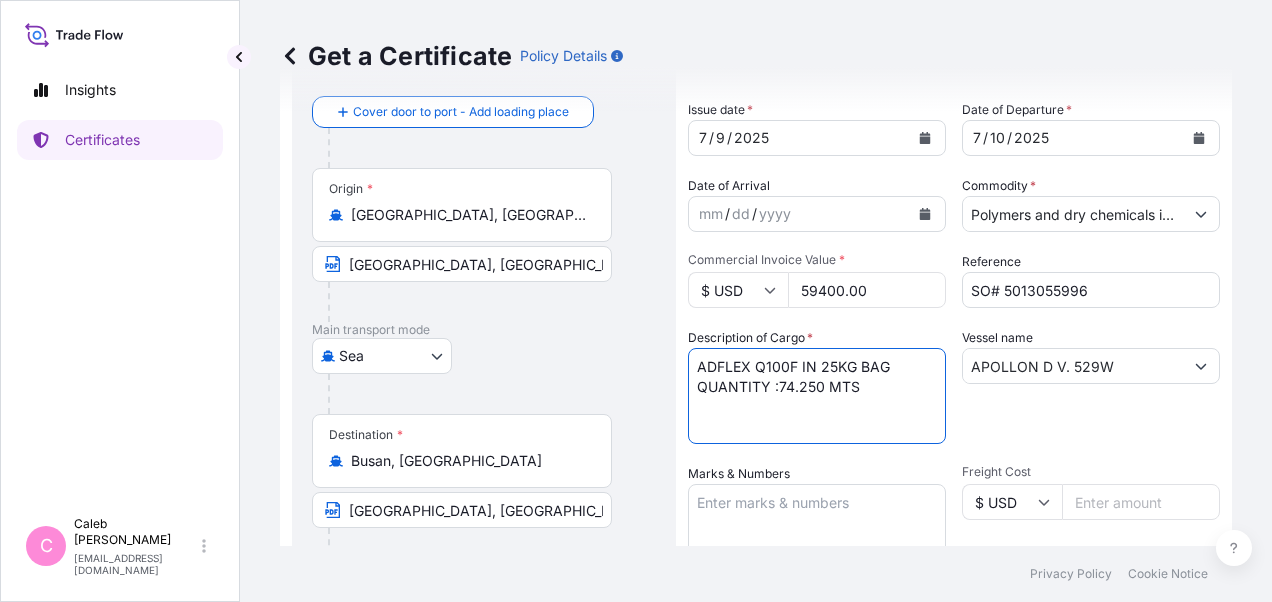 drag, startPoint x: 859, startPoint y: 389, endPoint x: 782, endPoint y: 385, distance: 77.10383 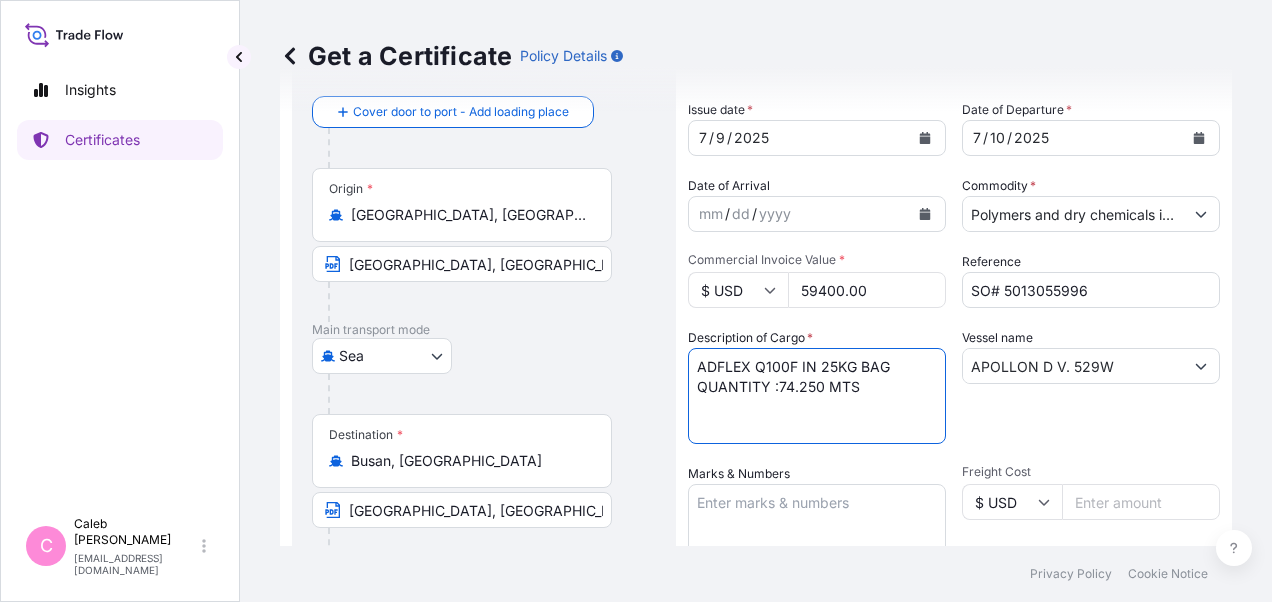 click on "MOPLEN HP462S (25 KGS BAG, WITH PALLET) POLYPROPYLENE
QUANTITY :74.250 MTS" at bounding box center [817, 396] 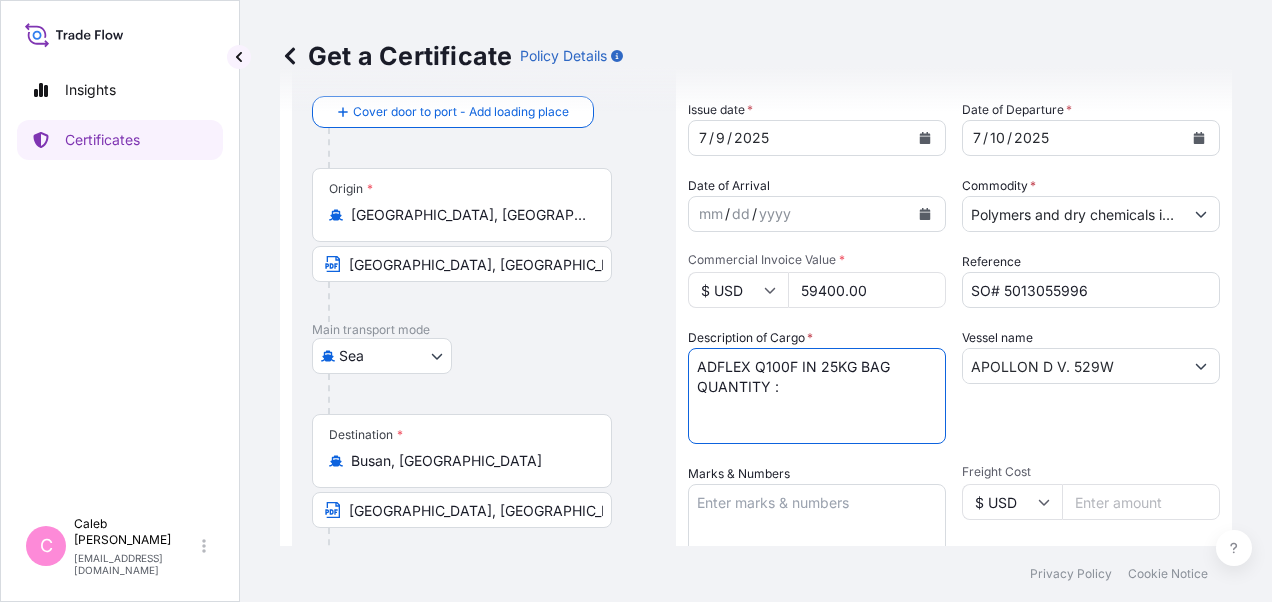 paste on "24.750 MTS OF" 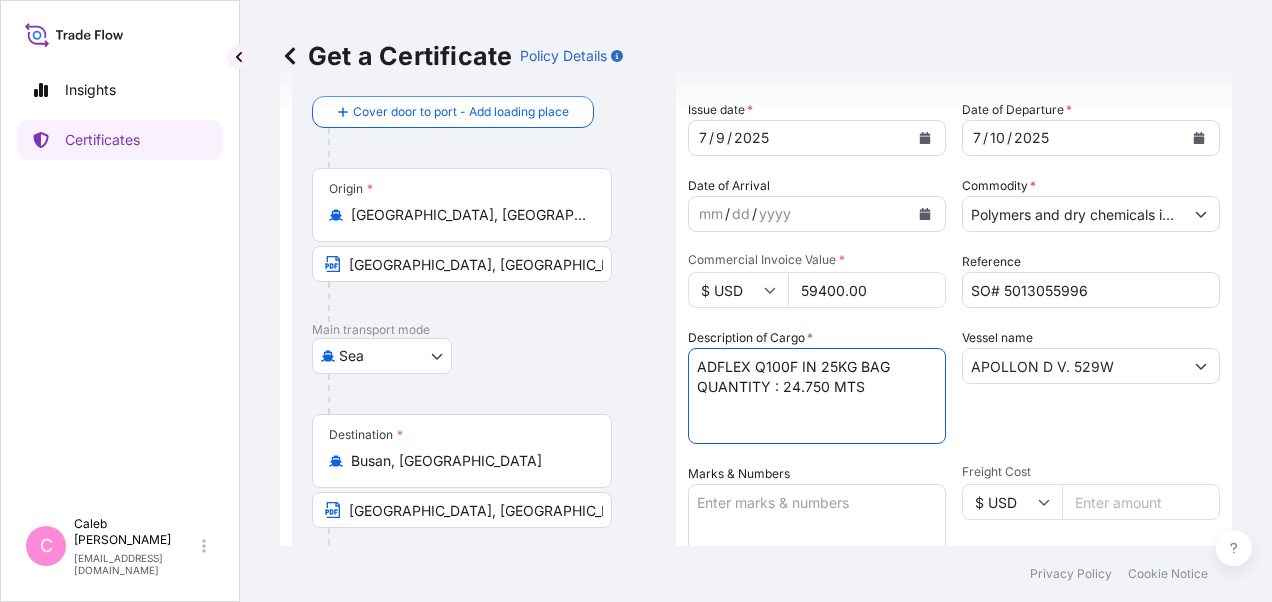 type on "ADFLEX Q100F IN 25KG BAG
QUANTITY : 24.750 MTS" 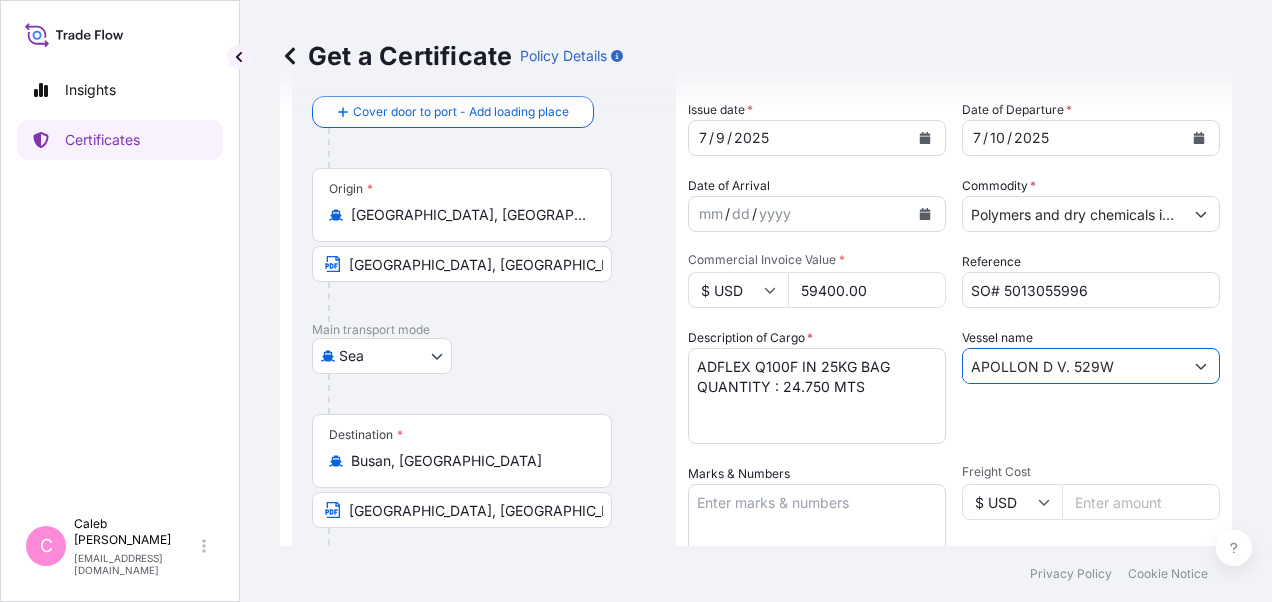 drag, startPoint x: 1112, startPoint y: 368, endPoint x: 947, endPoint y: 362, distance: 165.10905 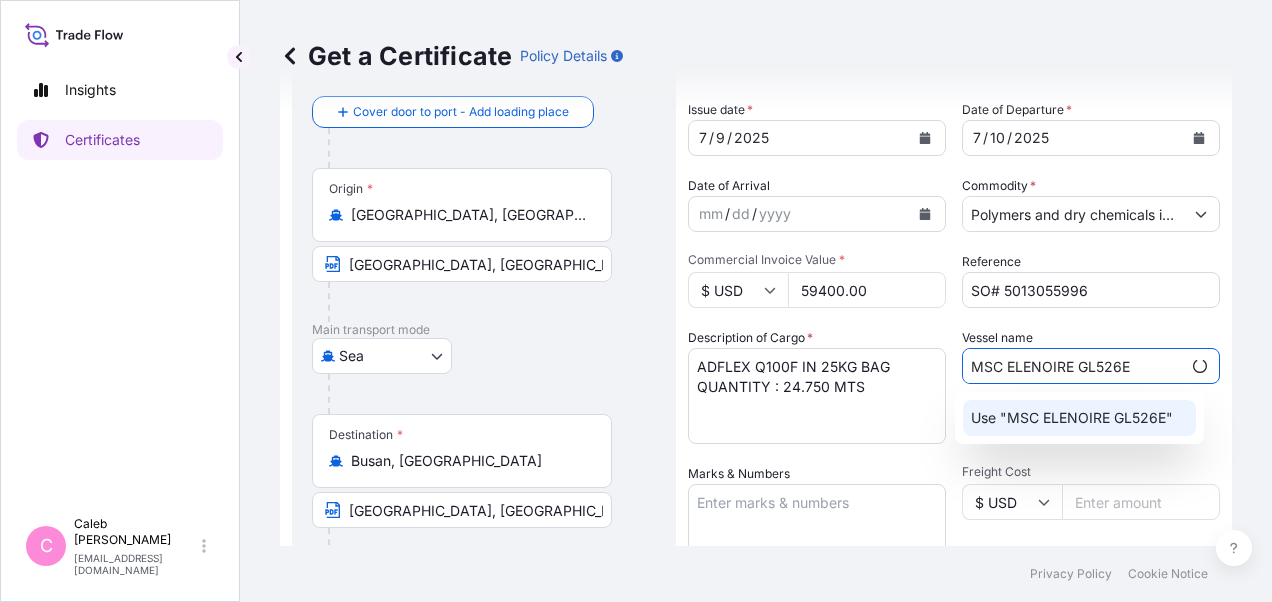 click on "Use "MSC ELENOIRE GL526E"" 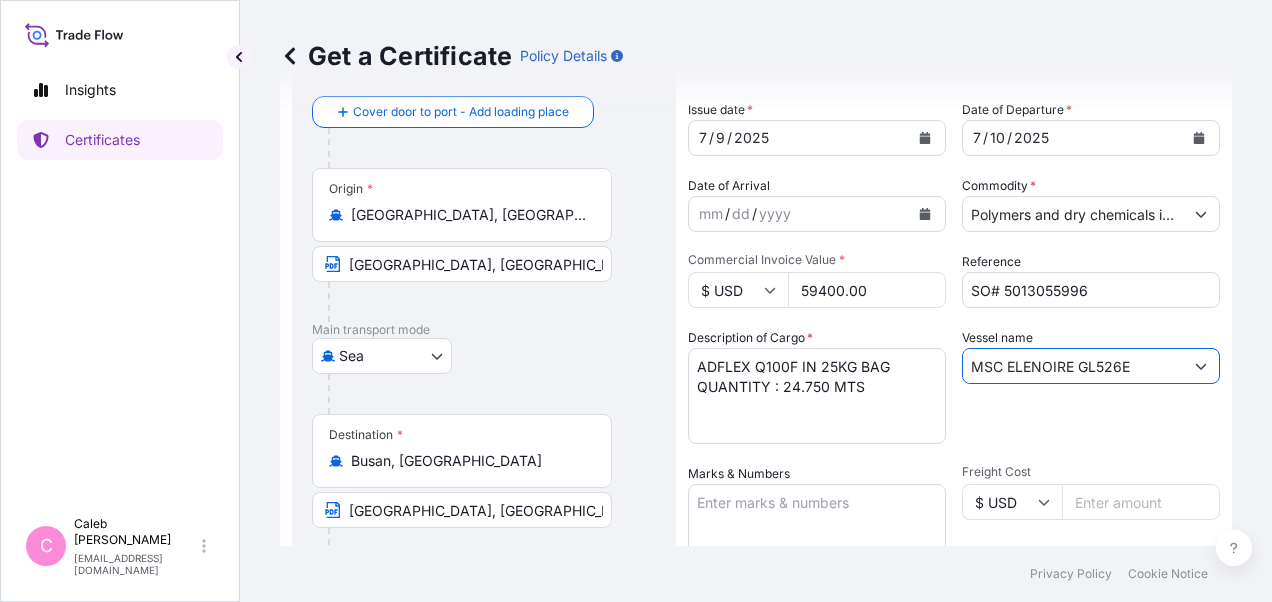 type on "MSC ELENOIRE GL526E" 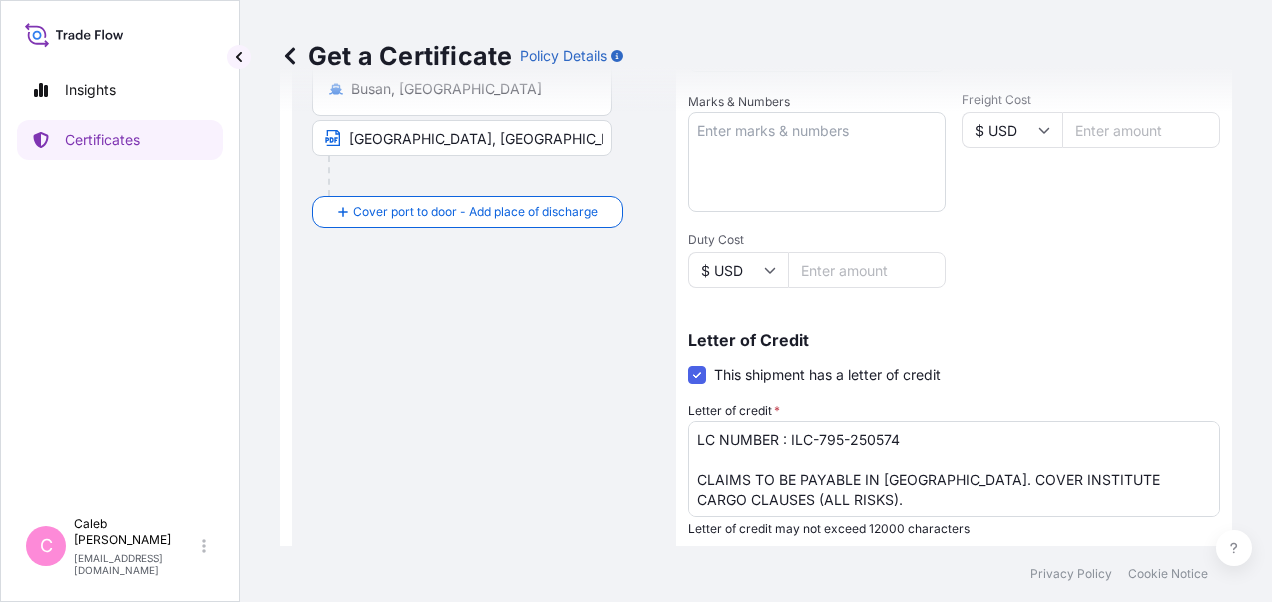 scroll, scrollTop: 500, scrollLeft: 0, axis: vertical 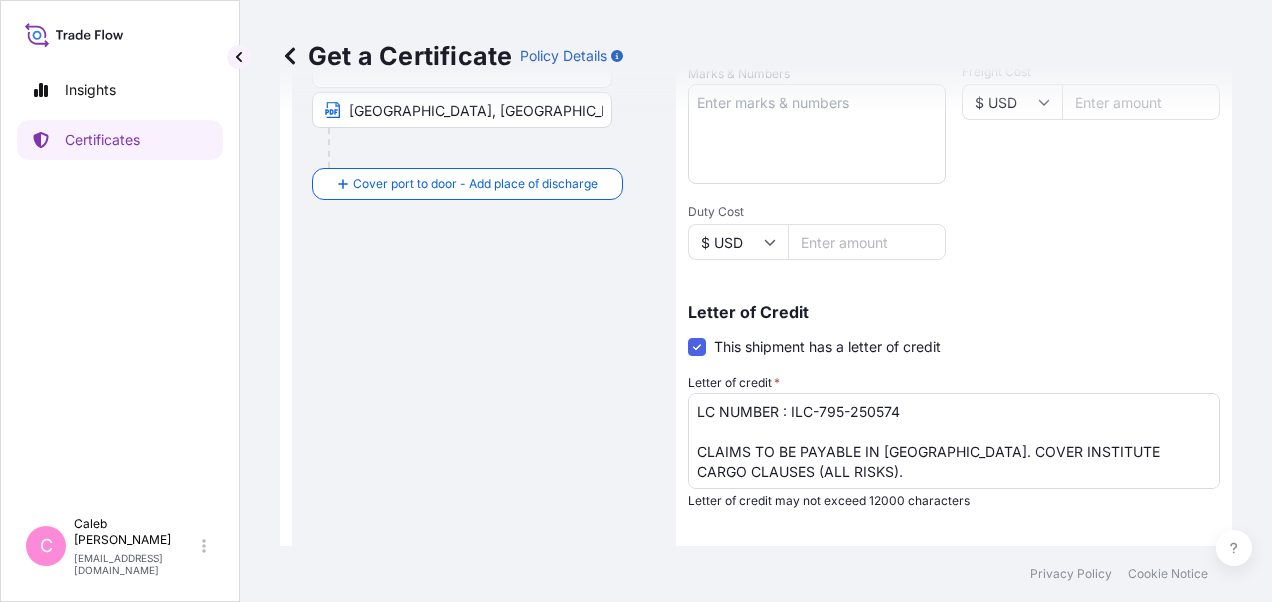click on "Route Details Reset Route Details   Cover door to port - Add loading place Place of loading Road / [GEOGRAPHIC_DATA] / Inland Origin * [GEOGRAPHIC_DATA], [GEOGRAPHIC_DATA] [GEOGRAPHIC_DATA], [GEOGRAPHIC_DATA] Main transport mode [GEOGRAPHIC_DATA] Destination * [GEOGRAPHIC_DATA], [GEOGRAPHIC_DATA] [GEOGRAPHIC_DATA], [GEOGRAPHIC_DATA] Cover port to door - Add place of discharge Road / [GEOGRAPHIC_DATA] / Inland Place of Discharge" at bounding box center (484, 204) 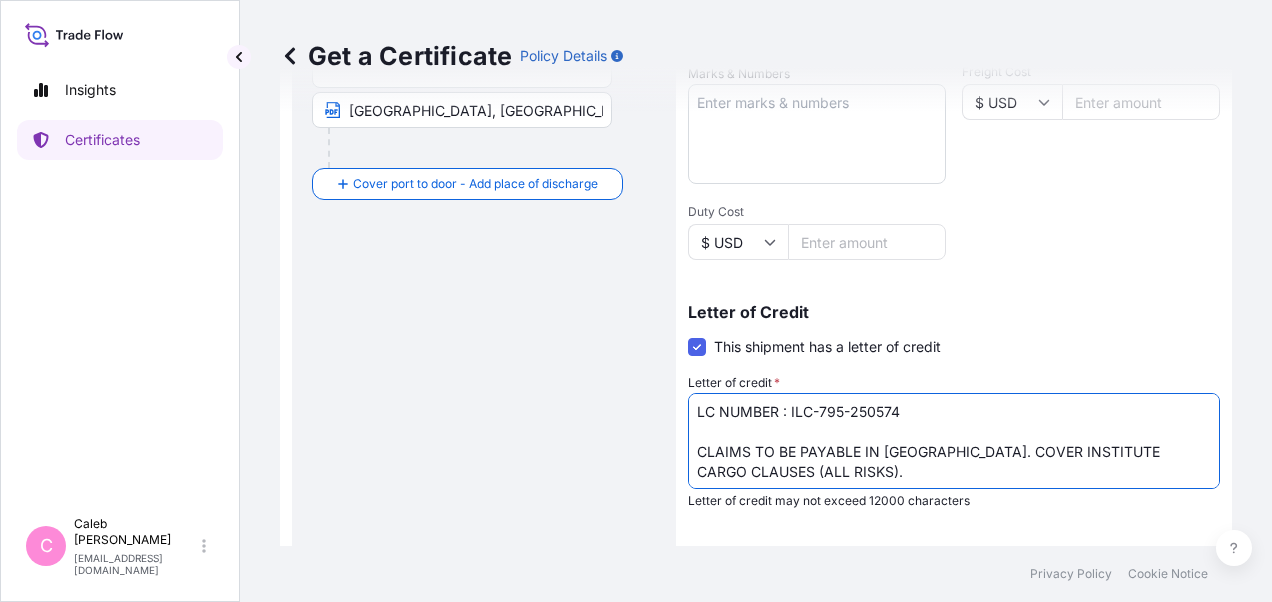 drag, startPoint x: 789, startPoint y: 415, endPoint x: 900, endPoint y: 409, distance: 111.16204 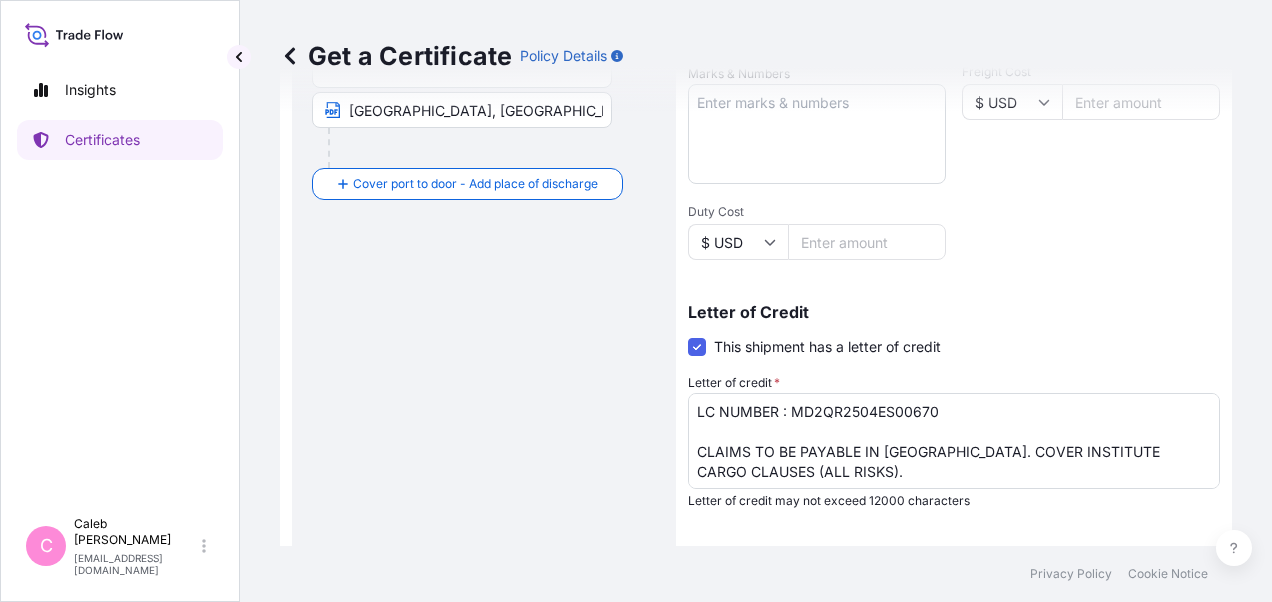 click on "Route Details Reset Route Details   Cover door to port - Add loading place Place of loading Road / [GEOGRAPHIC_DATA] / Inland Origin * [GEOGRAPHIC_DATA], [GEOGRAPHIC_DATA] [GEOGRAPHIC_DATA], [GEOGRAPHIC_DATA] Main transport mode [GEOGRAPHIC_DATA] Destination * [GEOGRAPHIC_DATA], [GEOGRAPHIC_DATA] [GEOGRAPHIC_DATA], [GEOGRAPHIC_DATA] Cover port to door - Add place of discharge Road / [GEOGRAPHIC_DATA] / Inland Place of Discharge" at bounding box center [484, 204] 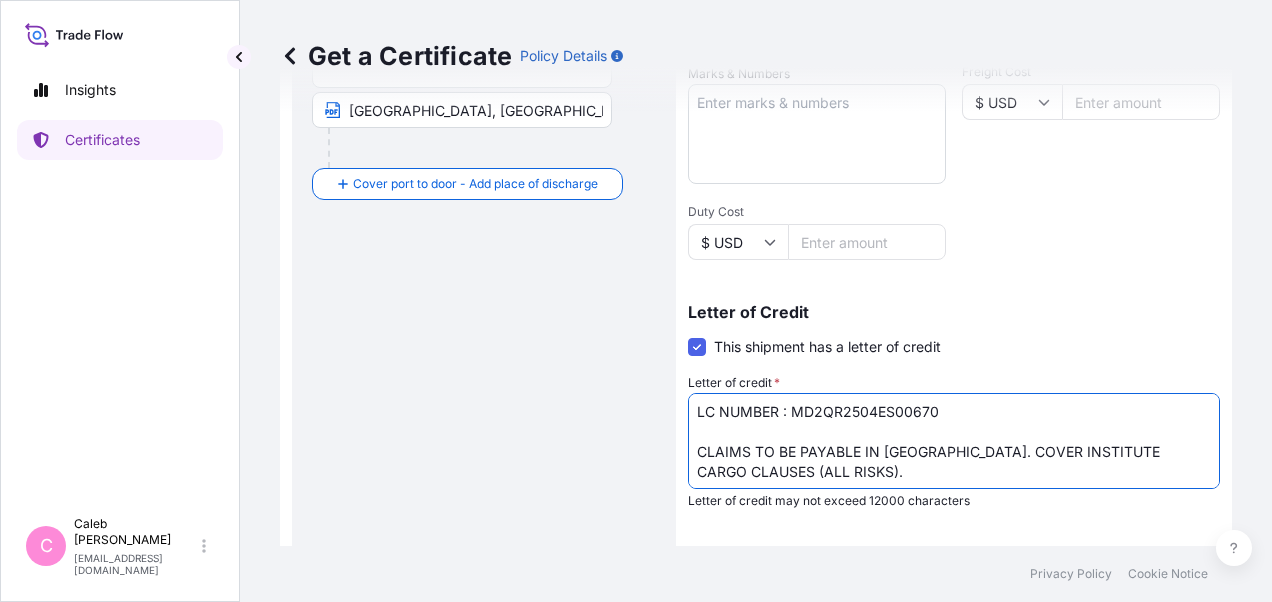 drag, startPoint x: 696, startPoint y: 451, endPoint x: 851, endPoint y: 468, distance: 155.92947 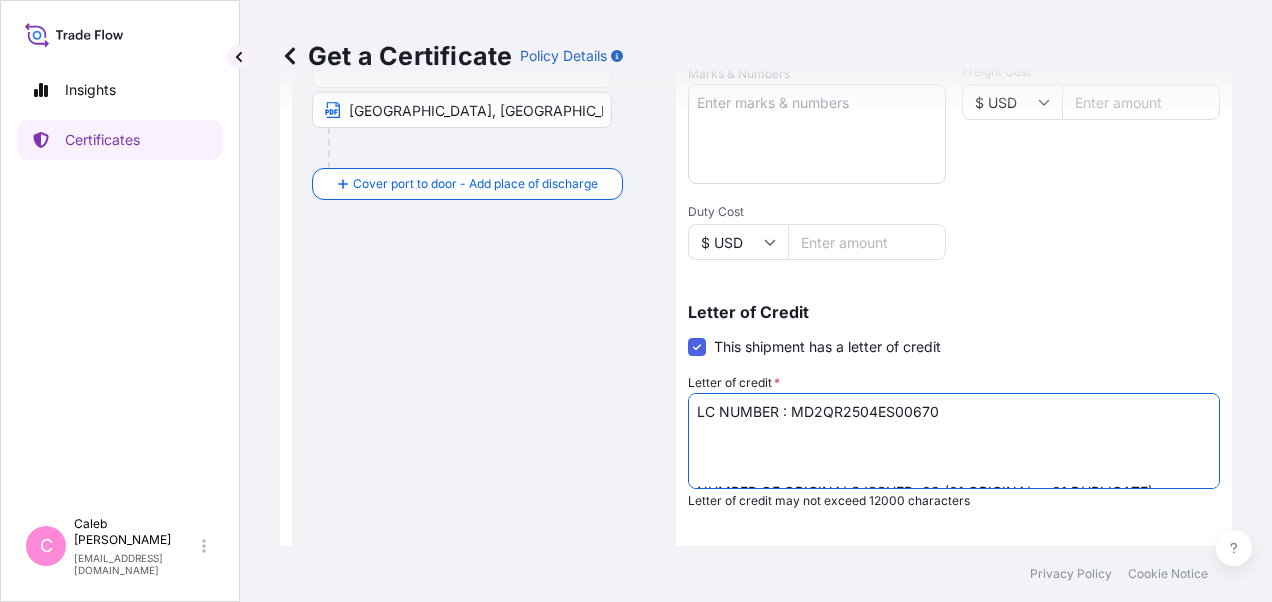 paste on "CLAIMS
ARE PAYABLE IN [GEOGRAPHIC_DATA] AND IT MUST INCLUDE :INSTITUTE CARGO CLAUSE
ALL RISK" 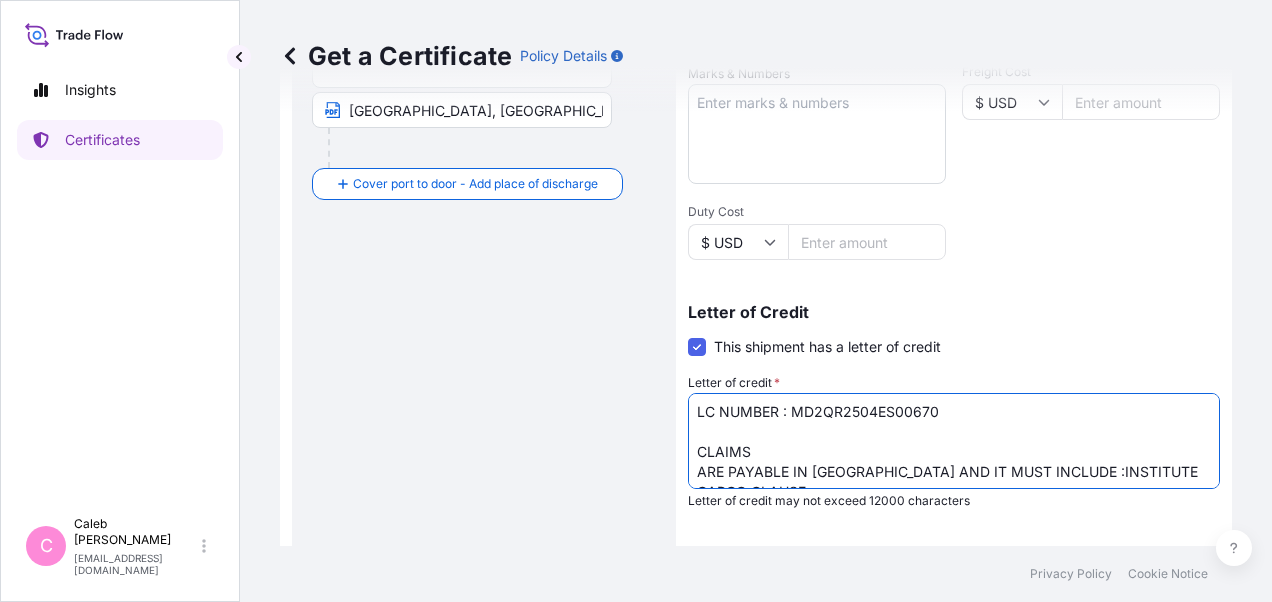 scroll, scrollTop: 31, scrollLeft: 0, axis: vertical 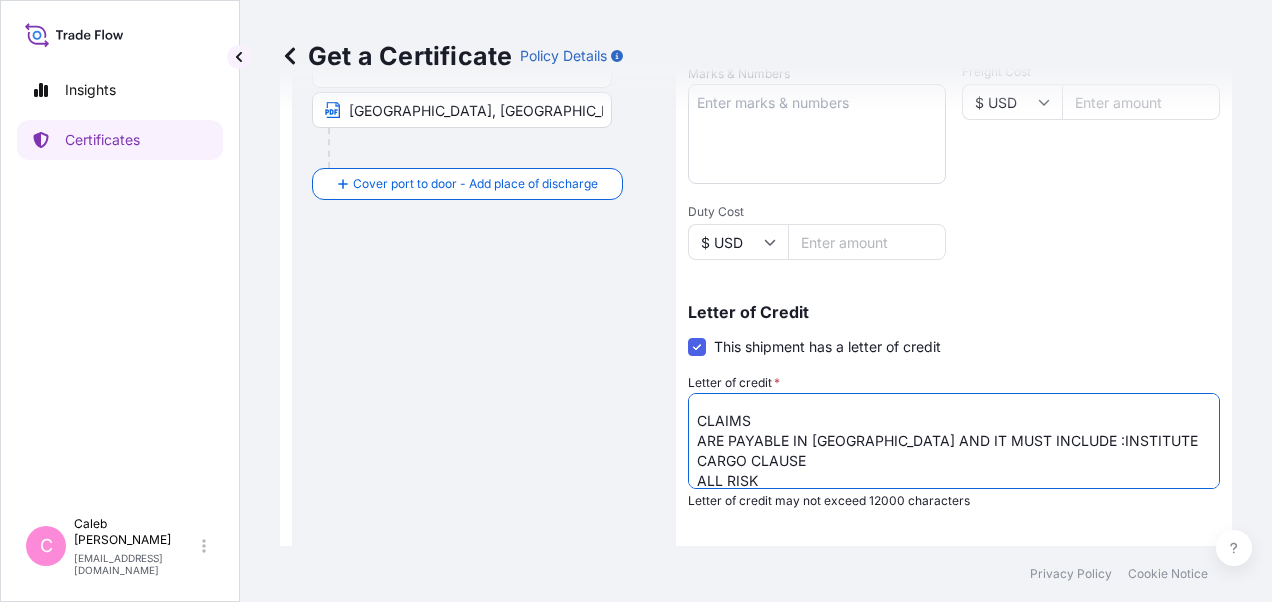 click on "LC NUMBER : ILC-795-250574
CLAIMS TO BE PAYABLE IN [GEOGRAPHIC_DATA]. COVER INSTITUTE CARGO CLAUSES (ALL RISKS).
NUMBER OF ORIGINALS ISSUED: 02 (01 ORIGINAL + 01 DUPLICATE)" at bounding box center (954, 441) 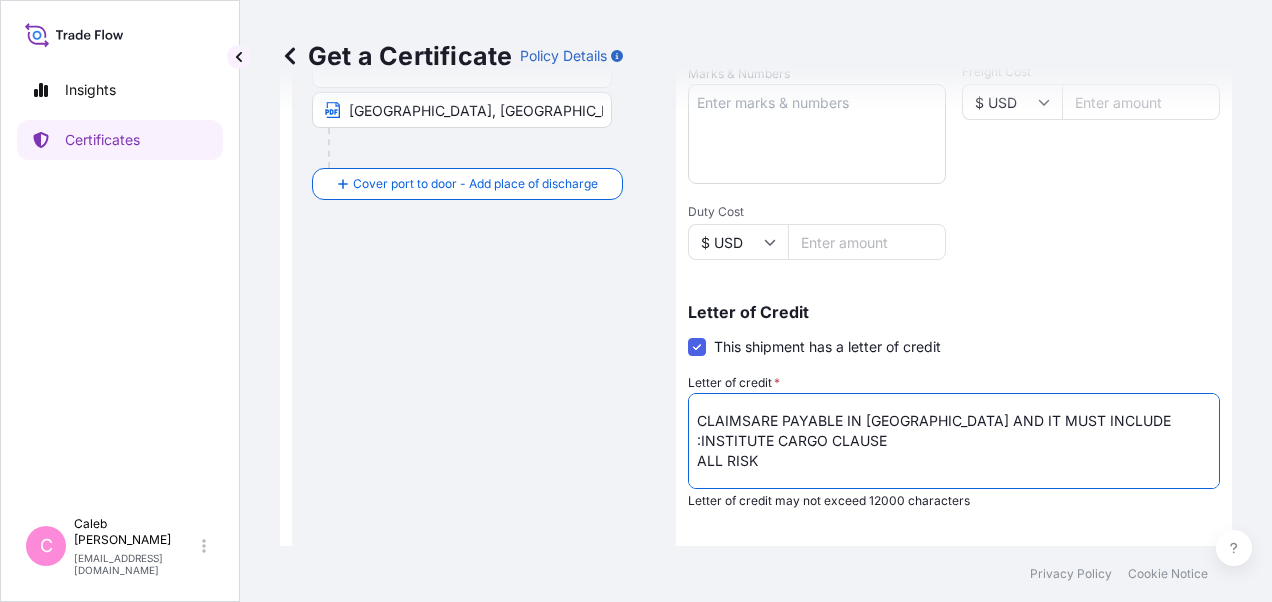 scroll, scrollTop: 11, scrollLeft: 0, axis: vertical 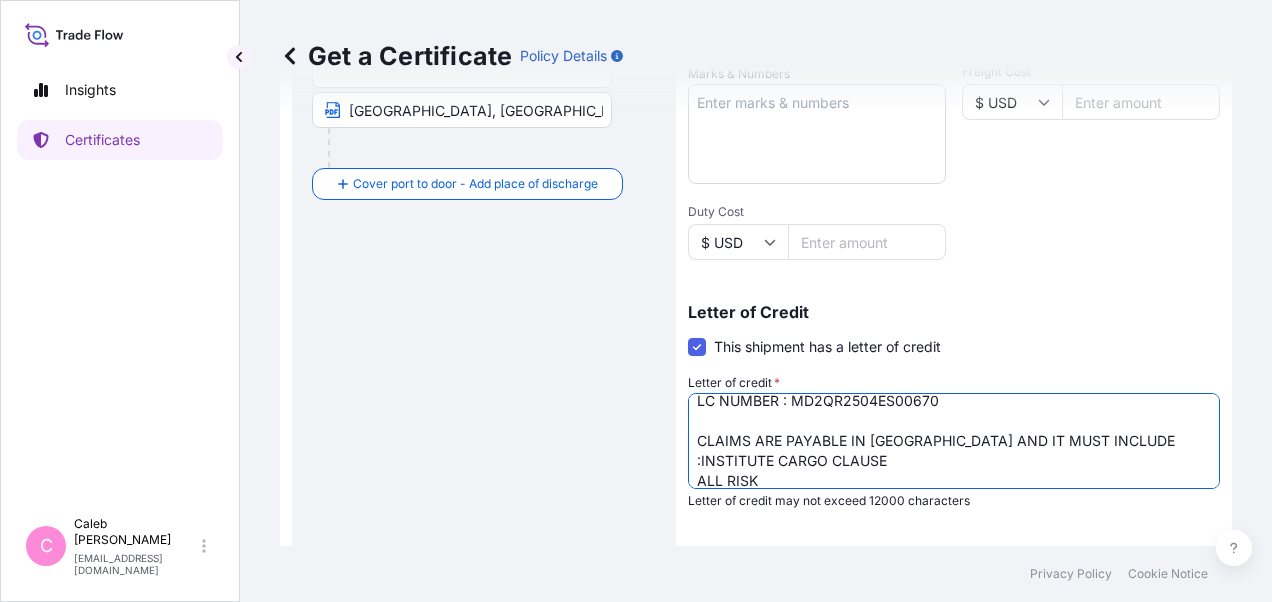 click on "LC NUMBER : ILC-795-250574
CLAIMS TO BE PAYABLE IN [GEOGRAPHIC_DATA]. COVER INSTITUTE CARGO CLAUSES (ALL RISKS).
NUMBER OF ORIGINALS ISSUED: 02 (01 ORIGINAL + 01 DUPLICATE)" at bounding box center [954, 441] 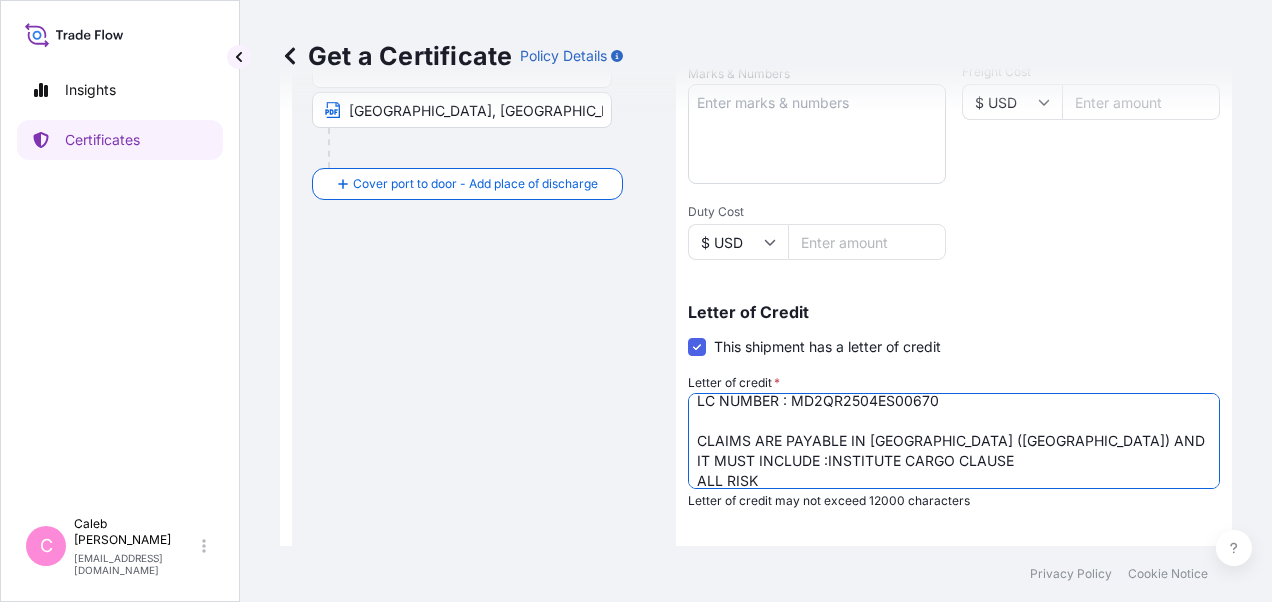 drag, startPoint x: 1066, startPoint y: 436, endPoint x: 1134, endPoint y: 446, distance: 68.73136 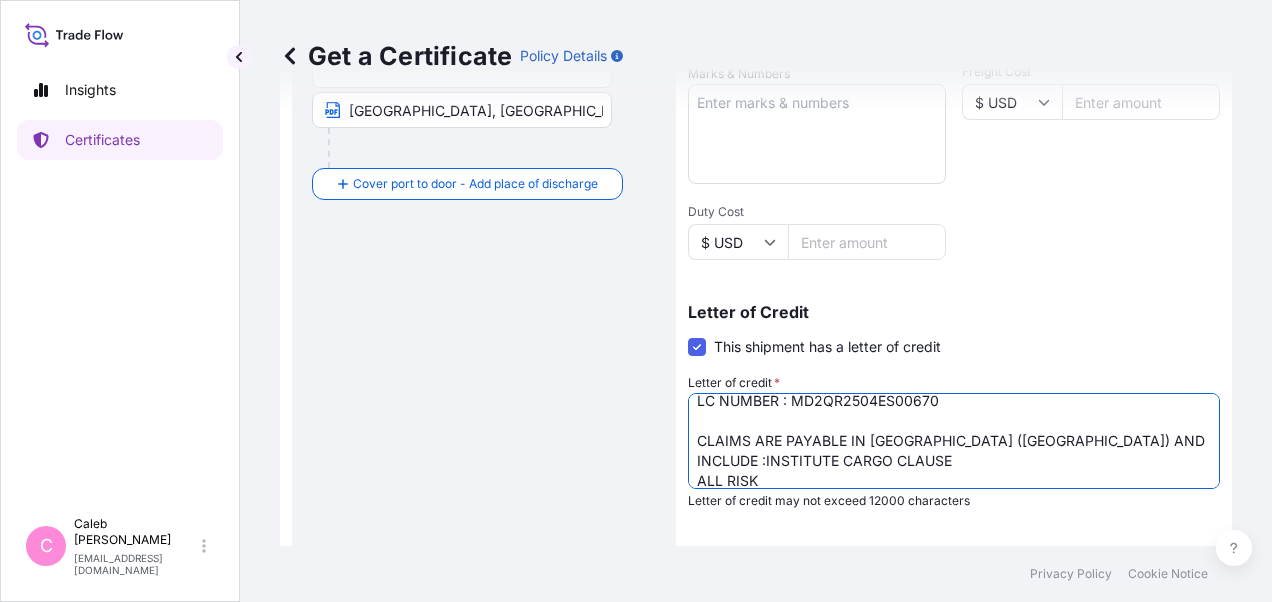 click on "LC NUMBER : ILC-795-250574
CLAIMS TO BE PAYABLE IN [GEOGRAPHIC_DATA]. COVER INSTITUTE CARGO CLAUSES (ALL RISKS).
NUMBER OF ORIGINALS ISSUED: 02 (01 ORIGINAL + 01 DUPLICATE)" at bounding box center [954, 441] 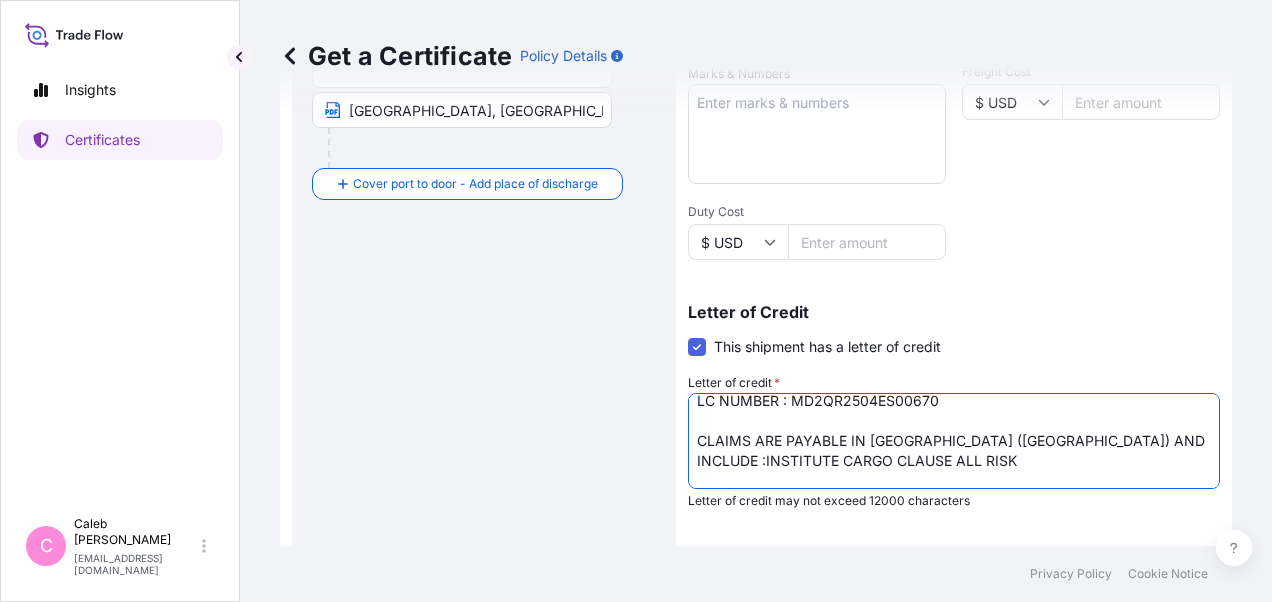 click on "LC NUMBER : ILC-795-250574
CLAIMS TO BE PAYABLE IN [GEOGRAPHIC_DATA]. COVER INSTITUTE CARGO CLAUSES (ALL RISKS).
NUMBER OF ORIGINALS ISSUED: 02 (01 ORIGINAL + 01 DUPLICATE)" at bounding box center (954, 441) 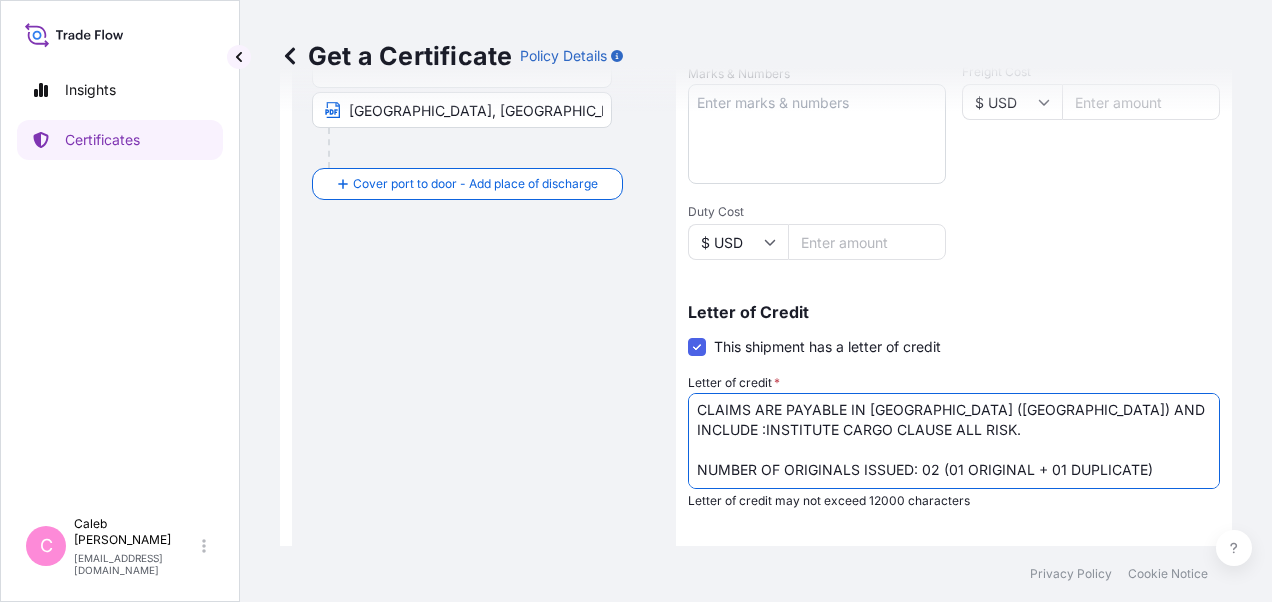 scroll, scrollTop: 61, scrollLeft: 0, axis: vertical 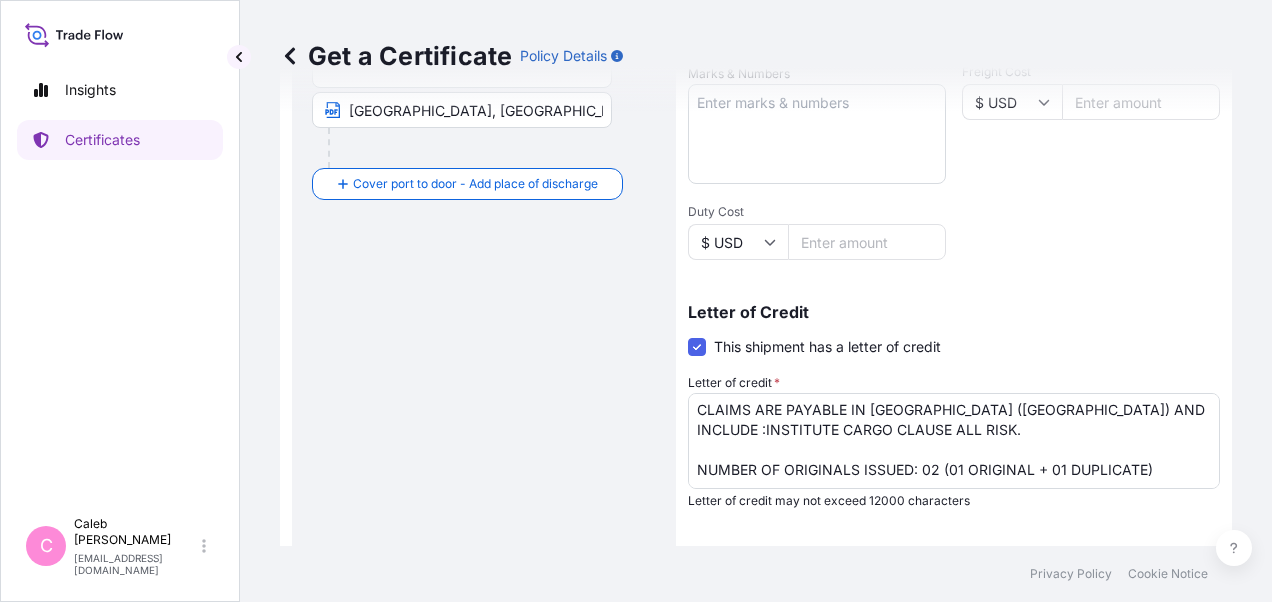 click on "Get a Certificate Policy Details Route Details Reset Route Details   Cover door to port - Add loading place Place of loading Road / [GEOGRAPHIC_DATA] / Inland Origin * [GEOGRAPHIC_DATA], [GEOGRAPHIC_DATA] [GEOGRAPHIC_DATA], [GEOGRAPHIC_DATA] Main transport mode [GEOGRAPHIC_DATA] Destination * [GEOGRAPHIC_DATA], [GEOGRAPHIC_DATA] [GEOGRAPHIC_DATA], [GEOGRAPHIC_DATA] Cover port to door - Add place of discharge Road / Inland Road / Inland Place of Discharge Shipment Details Issue date * [DATE] Date of Departure * [DATE] Date of Arrival mm / dd / yyyy Commodity * Polymers and dry chemicals in bulk Packing Category Commercial Invoice Value    * $ USD 59400.00 Reference SO# 5013055996 Description of Cargo * MOPLEN HP462S (25 KGS BAG, WITH PALLET) POLYPROPYLENE
QUANTITY :74.250 MTS Vessel name MSC ELENOIRE GL526E Marks & Numbers Freight Cost   $ USD Duty Cost   $ USD Letter of Credit This shipment has a letter of credit Letter of credit * Letter of credit may not exceed 12000 characters Assured Details Primary Assured * Basell Asia Pacific Limited Named Assured" at bounding box center (756, 273) 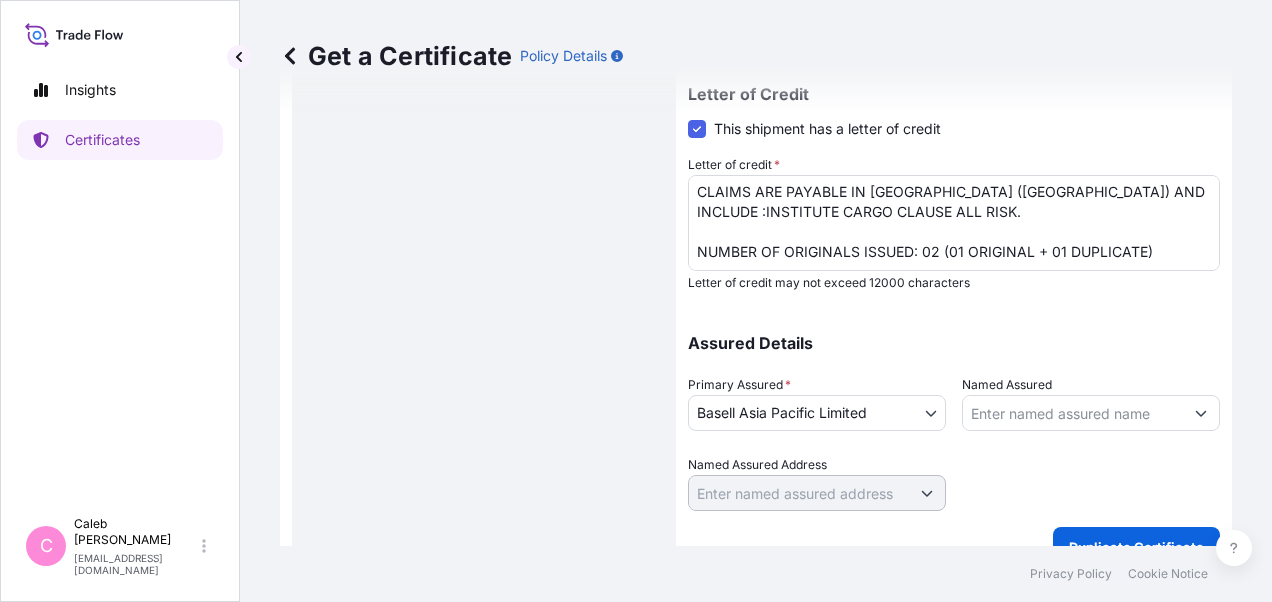 scroll, scrollTop: 750, scrollLeft: 0, axis: vertical 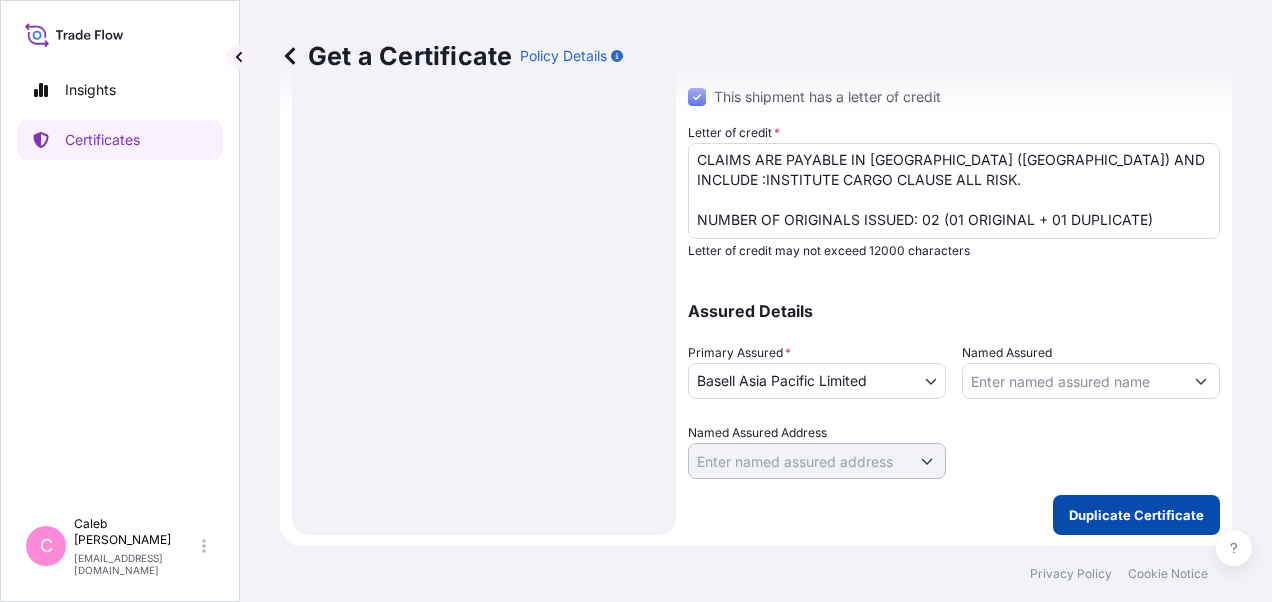 click on "Duplicate Certificate" at bounding box center [1136, 515] 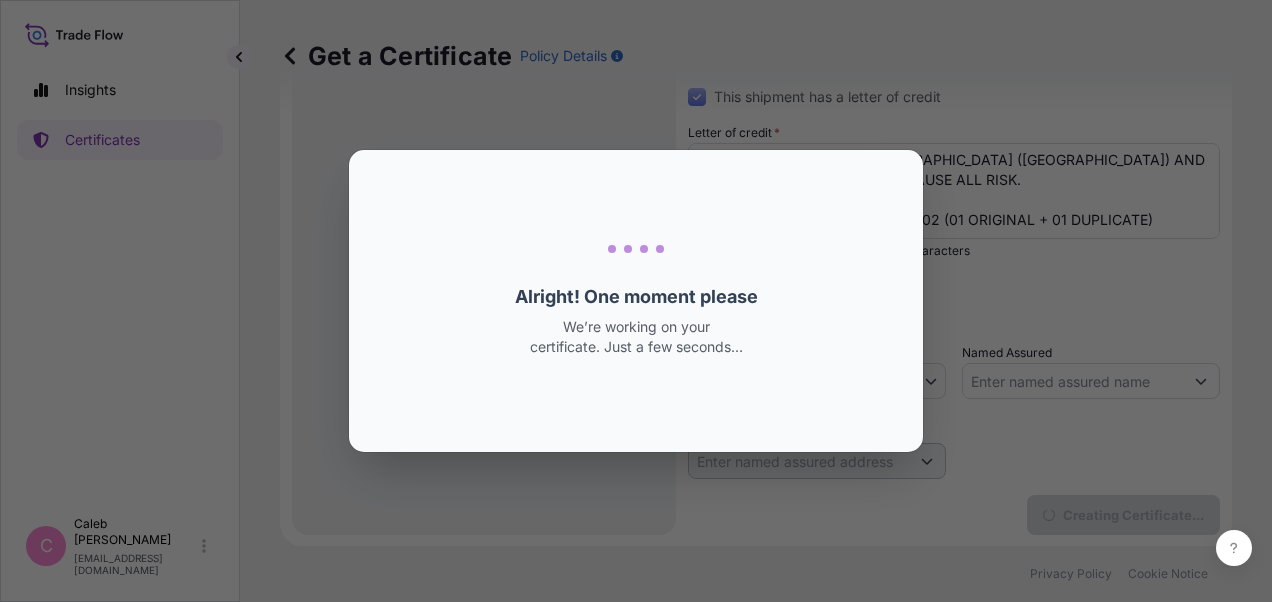 scroll, scrollTop: 0, scrollLeft: 0, axis: both 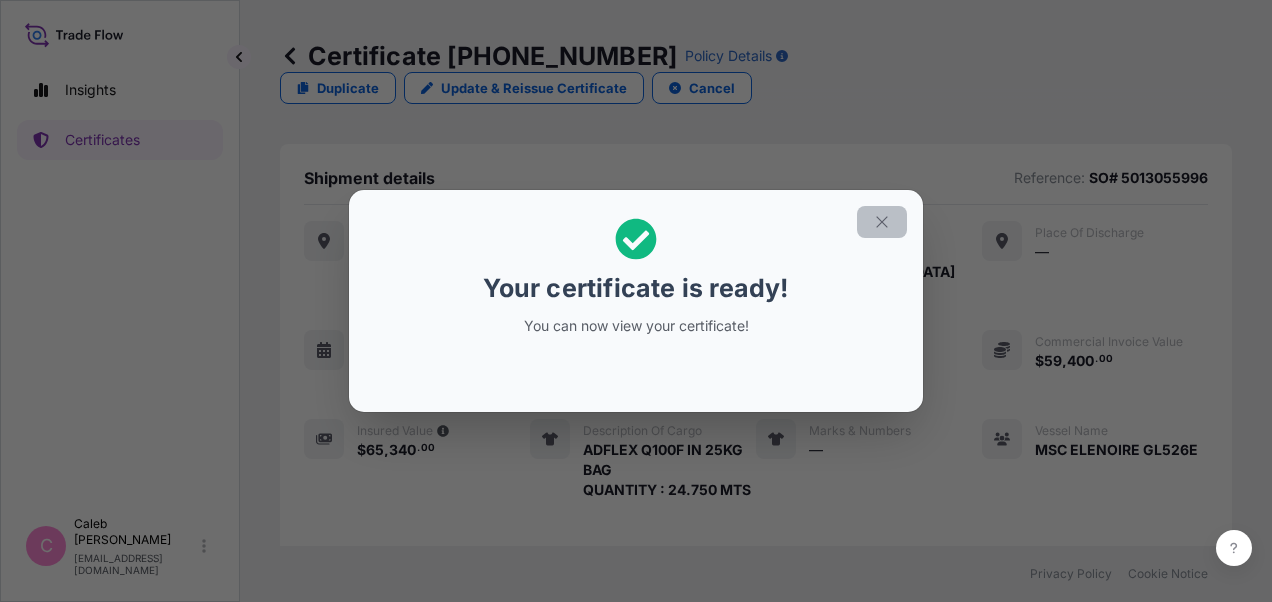 click 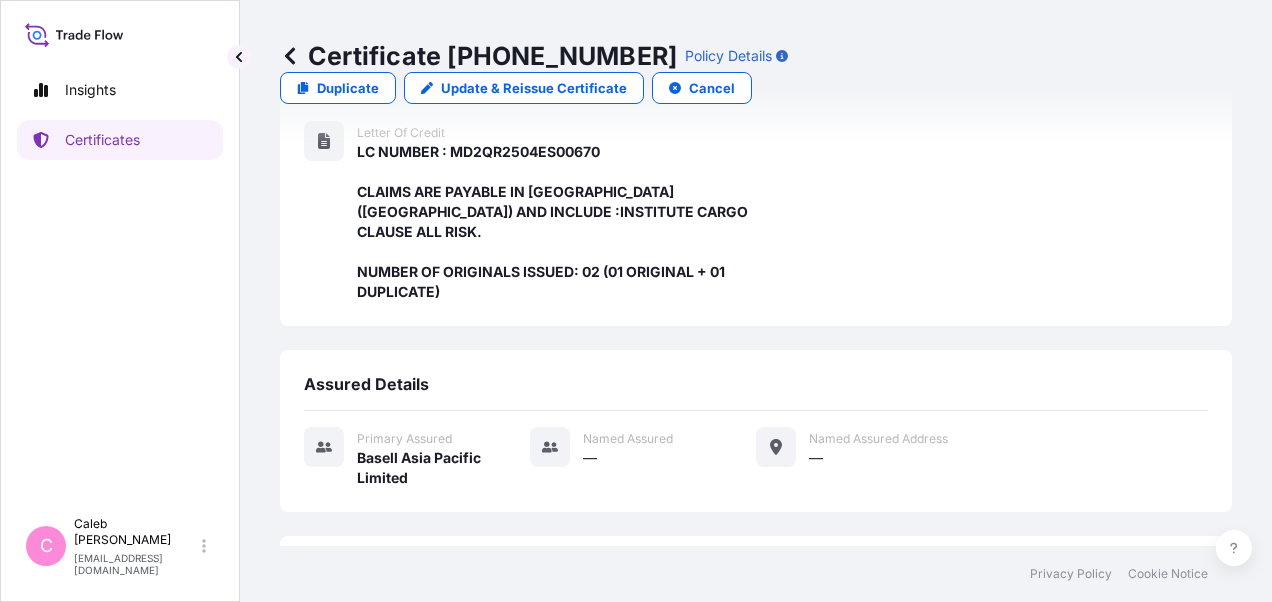 scroll, scrollTop: 834, scrollLeft: 0, axis: vertical 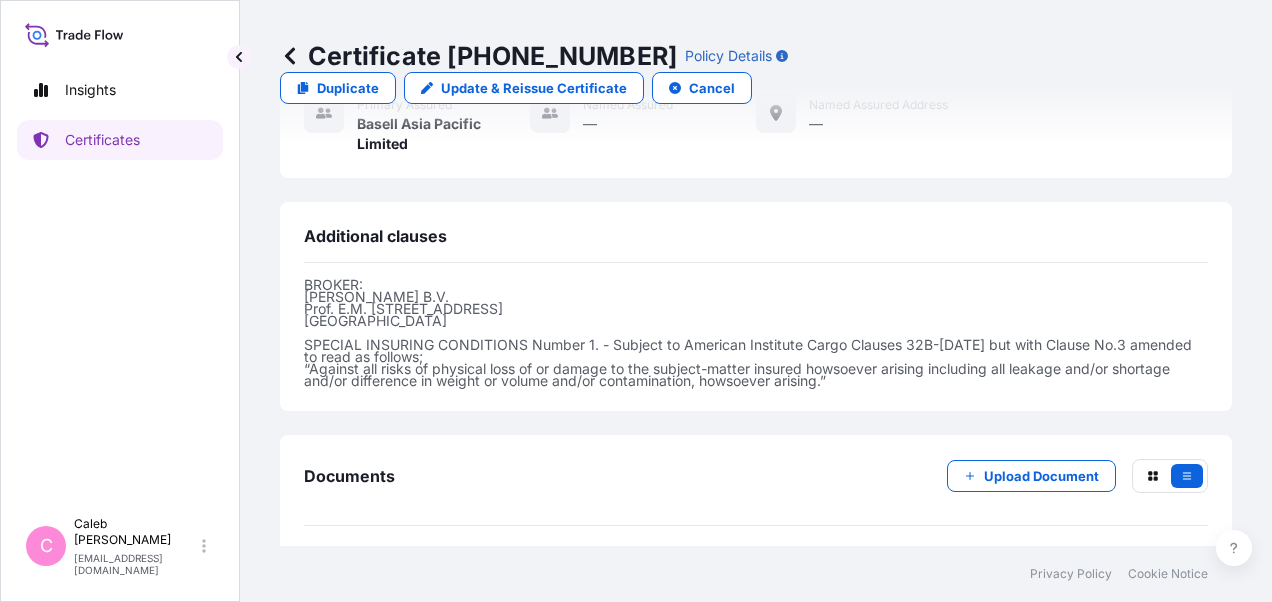 click on "Certificate" at bounding box center [393, 572] 